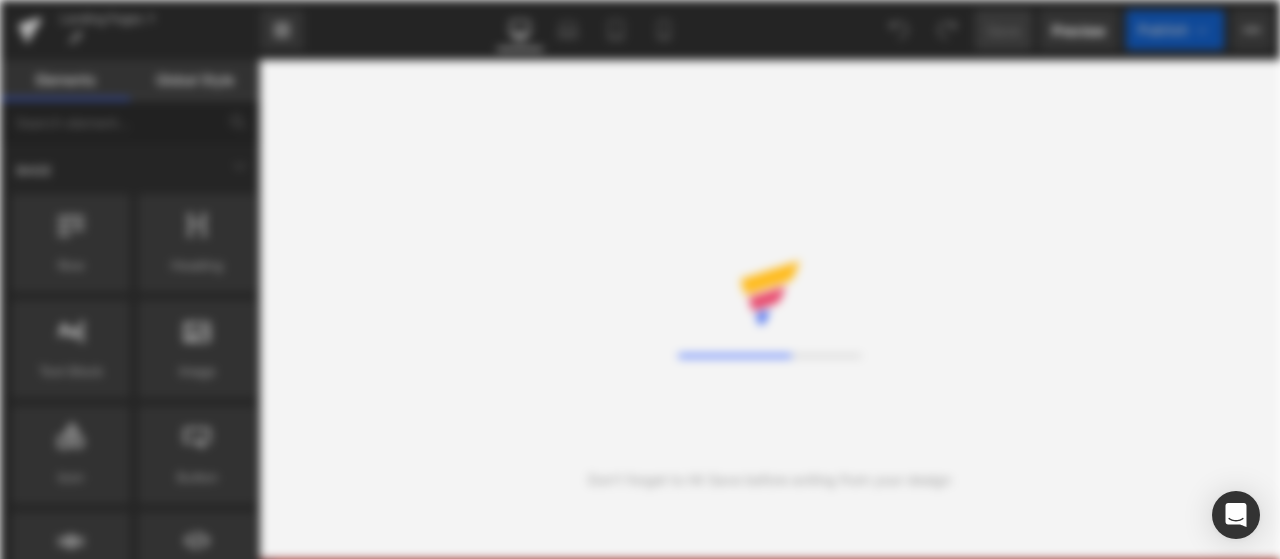 scroll, scrollTop: 0, scrollLeft: 0, axis: both 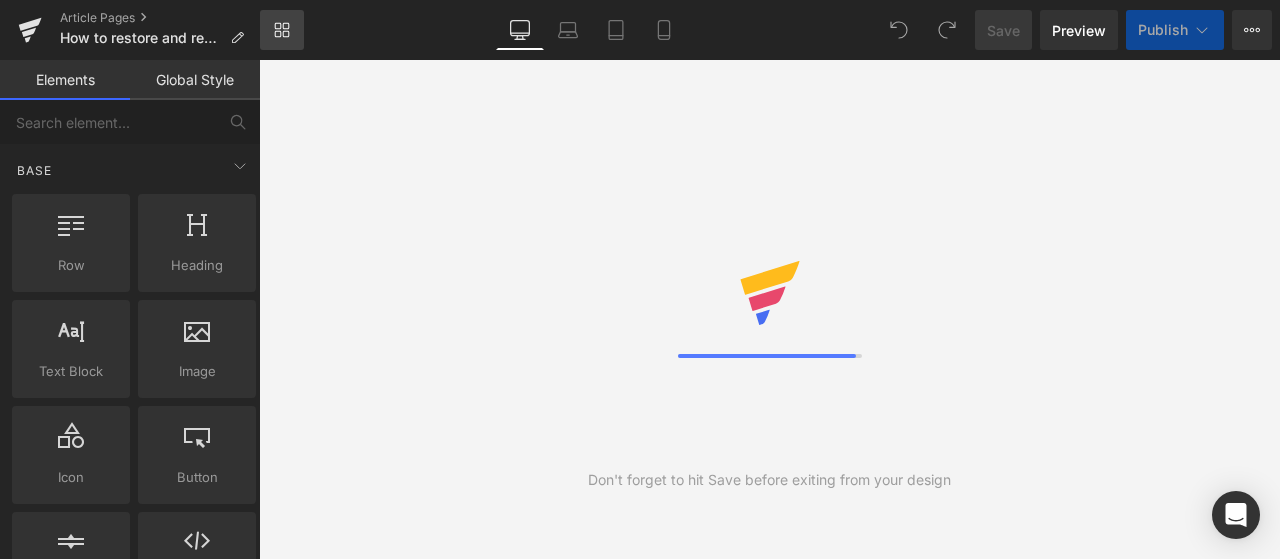 click 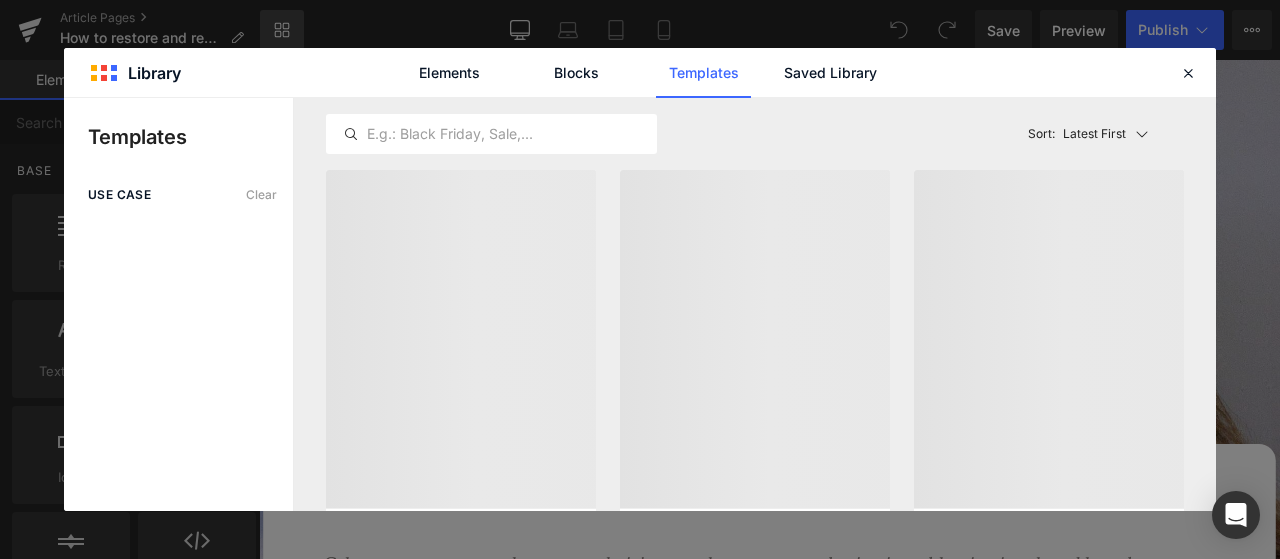 scroll, scrollTop: 0, scrollLeft: 0, axis: both 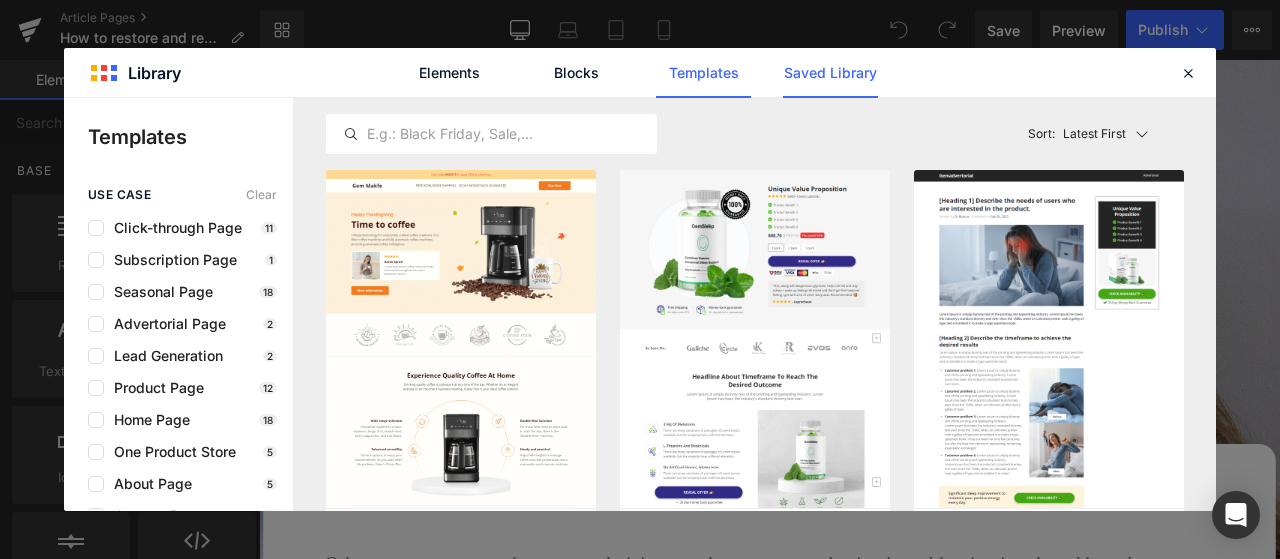 click on "Saved Library" 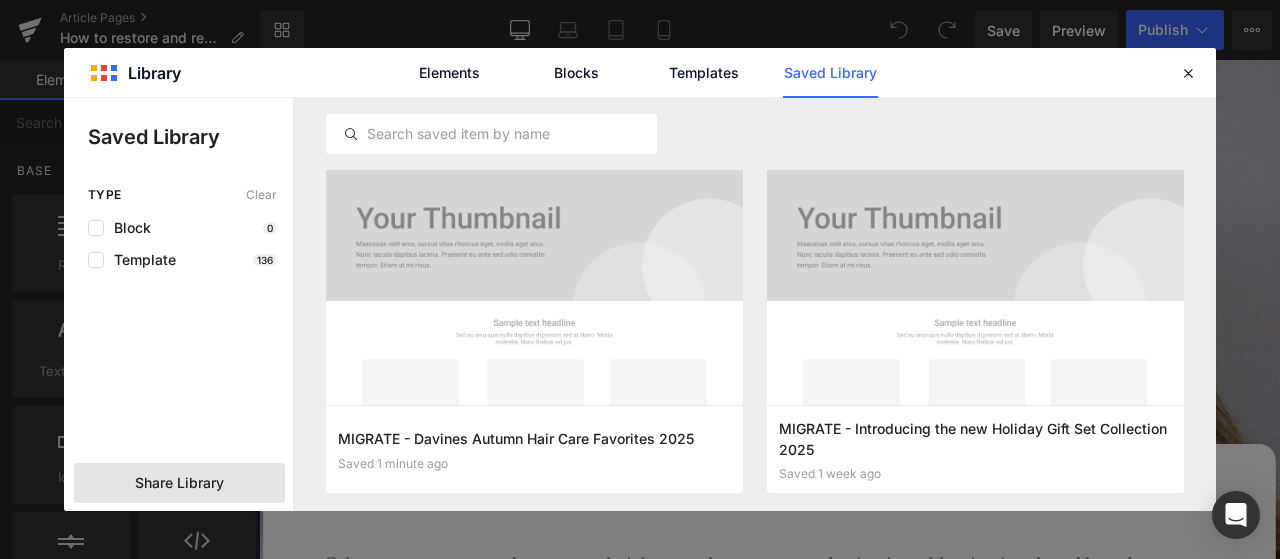 click on "Share Library" 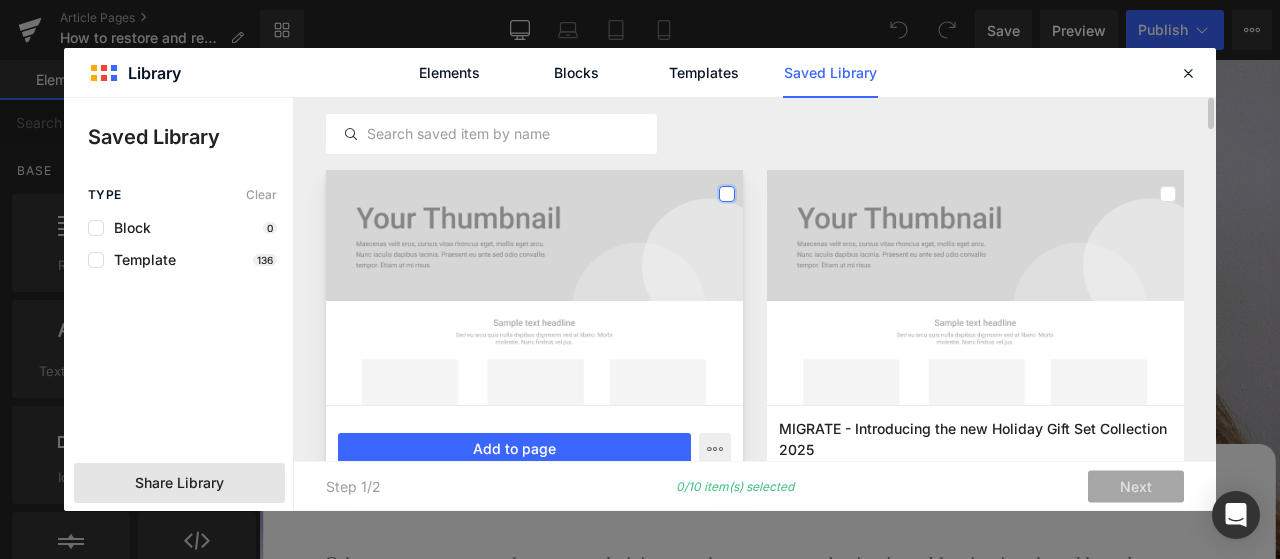 click at bounding box center [727, 194] 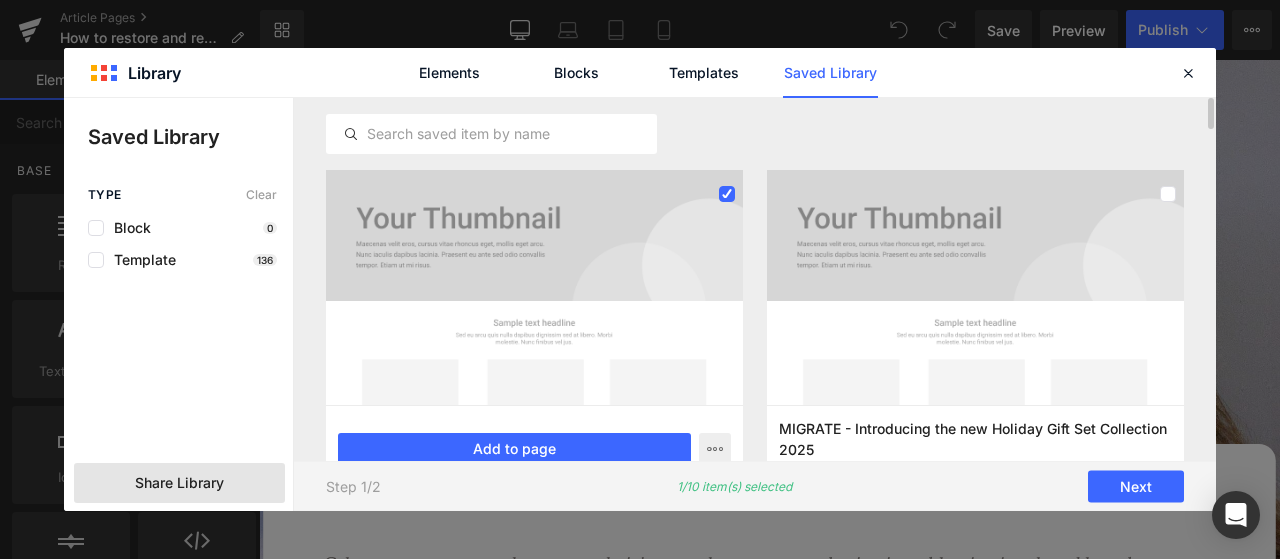 click on "Step 1/2 1/10 item(s) selected   Next" at bounding box center [755, 486] 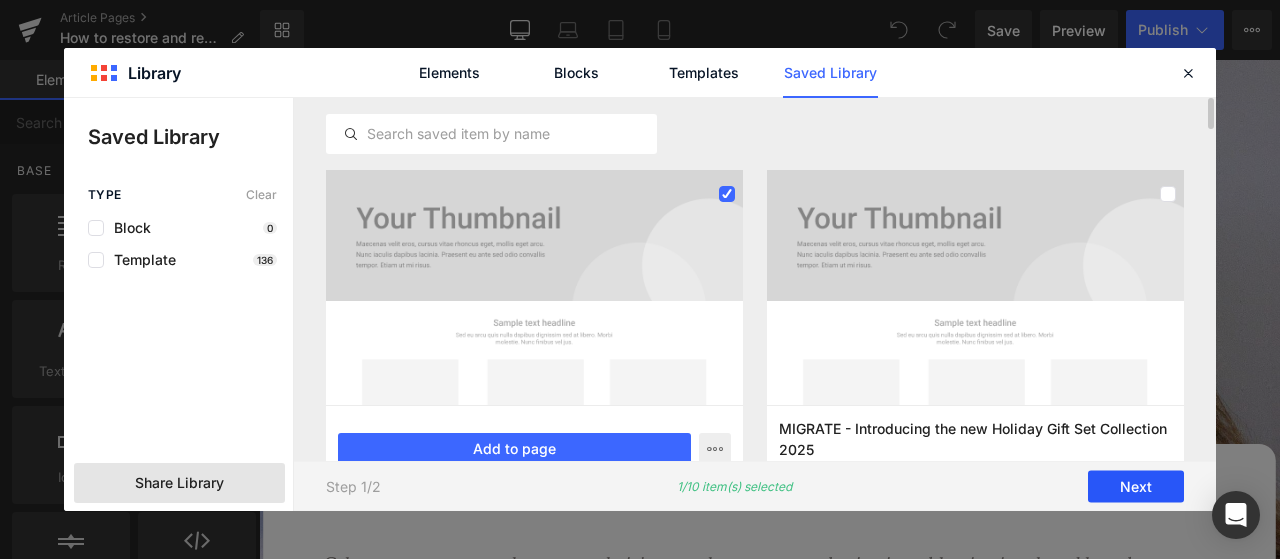 click on "Next" at bounding box center [1136, 487] 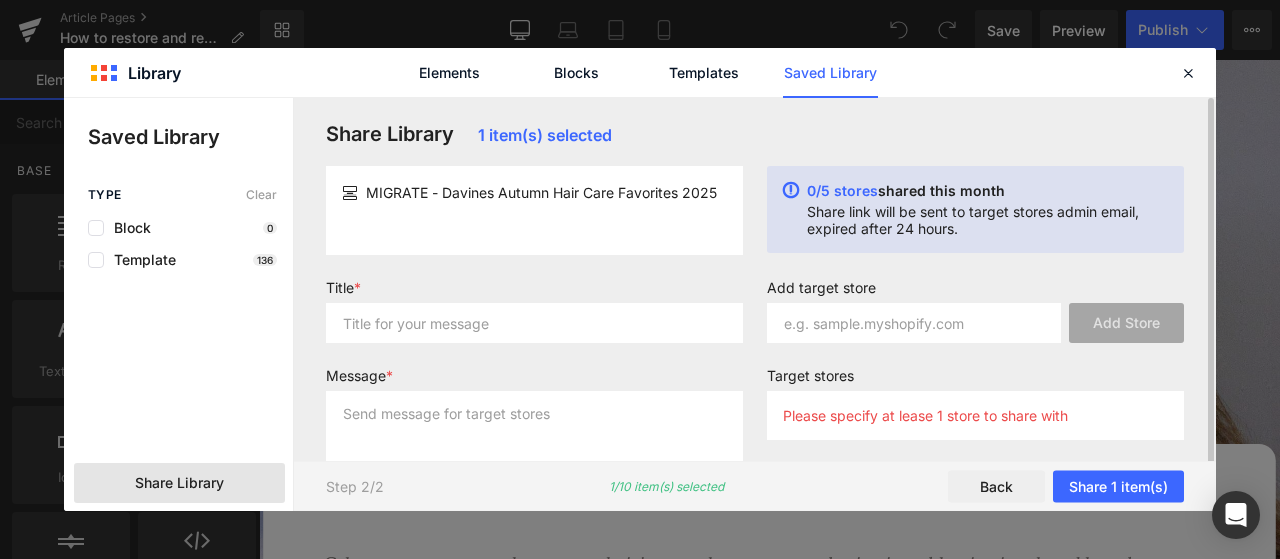 click on "MIGRATE - Davines Autumn Hair Care Favorites 2025" at bounding box center (534, 210) 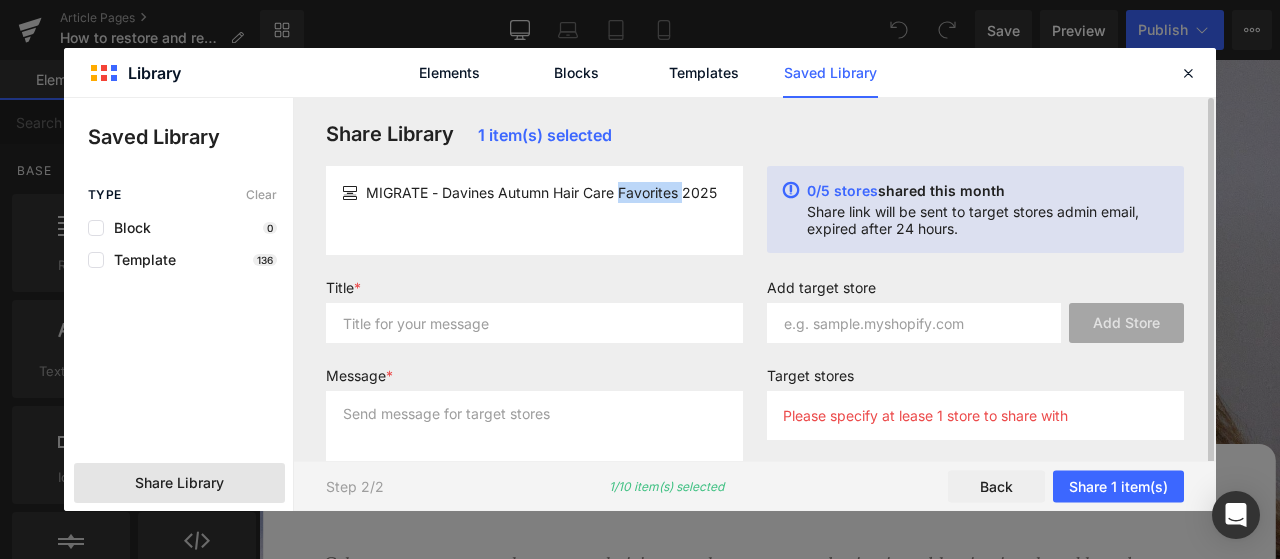 click on "MIGRATE - Davines Autumn Hair Care Favorites 2025" at bounding box center [541, 192] 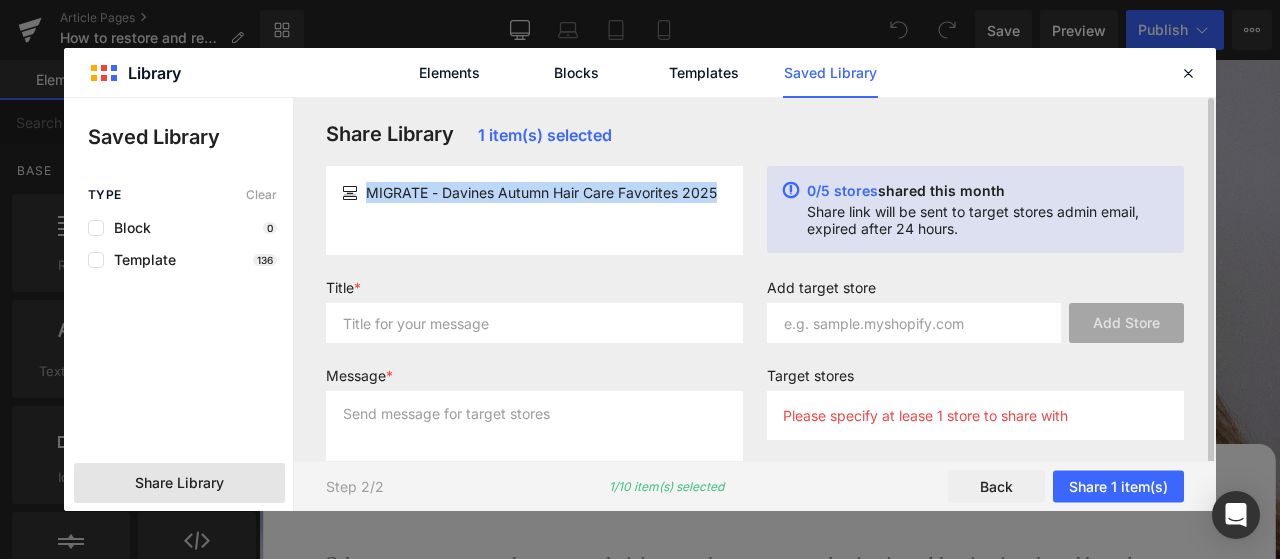 click on "MIGRATE - Davines Autumn Hair Care Favorites 2025" at bounding box center [541, 192] 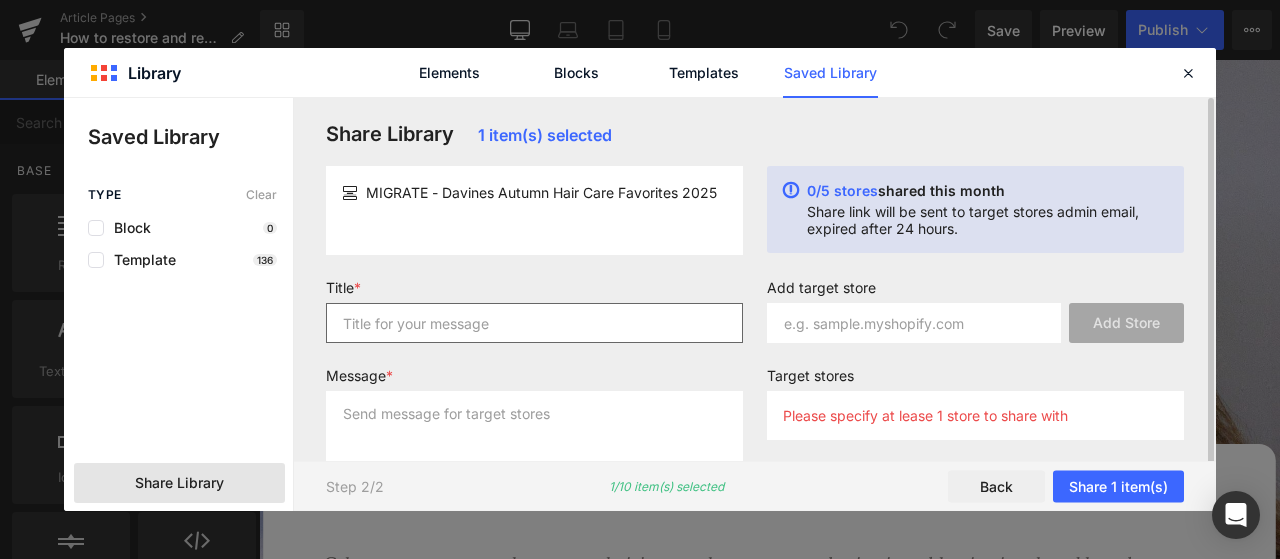 click on "Title  *" at bounding box center (534, 319) 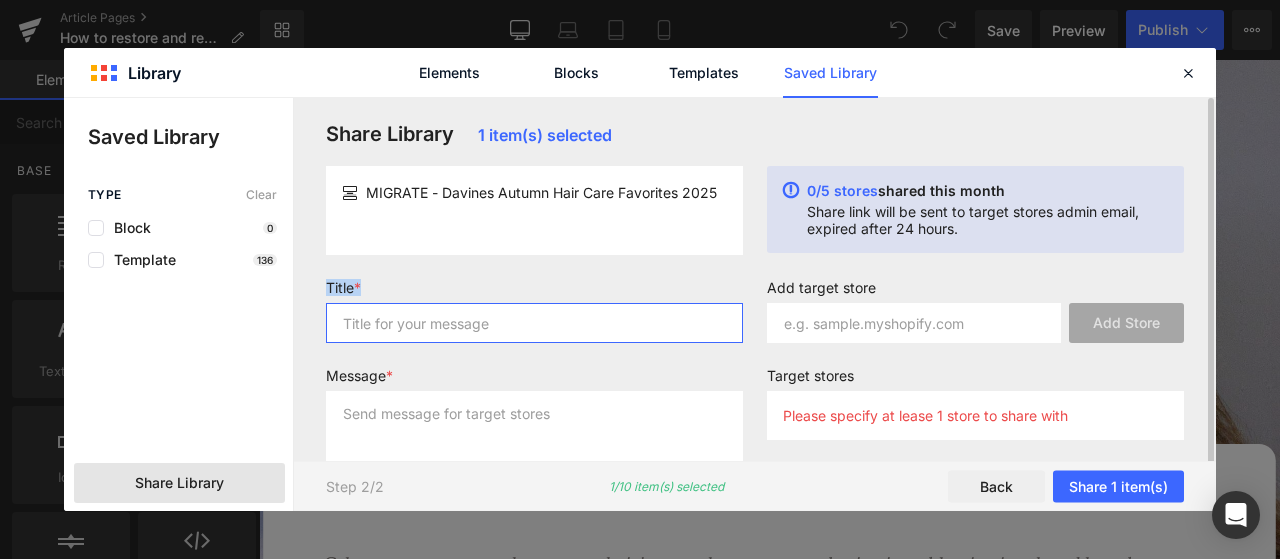 click at bounding box center [534, 323] 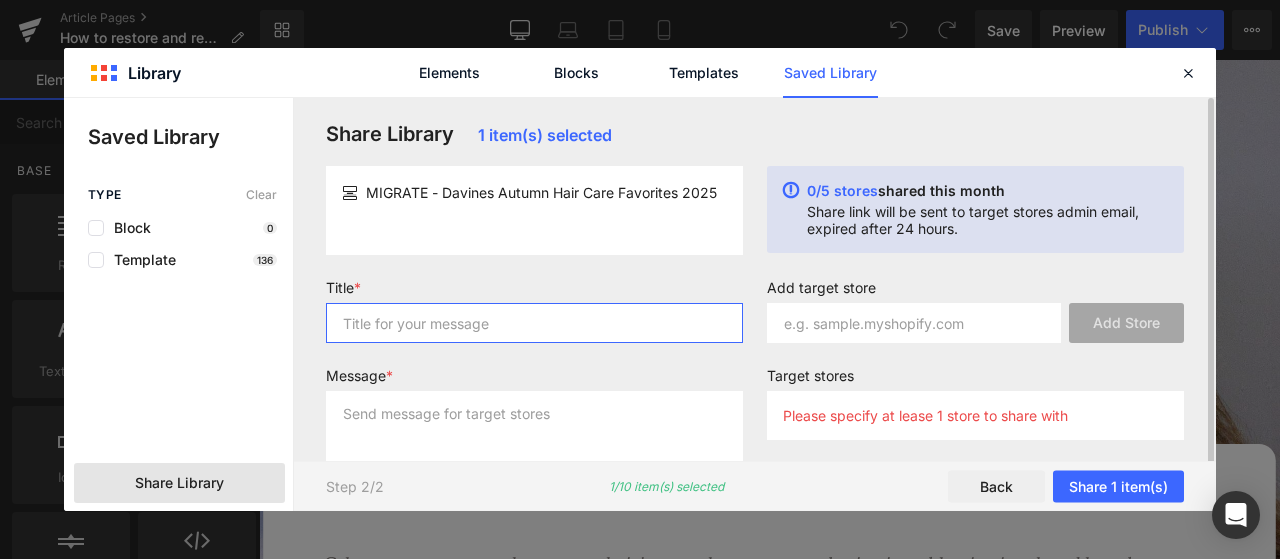 paste on "MIGRATE - Davines Autumn Hair Care Favorites 2025" 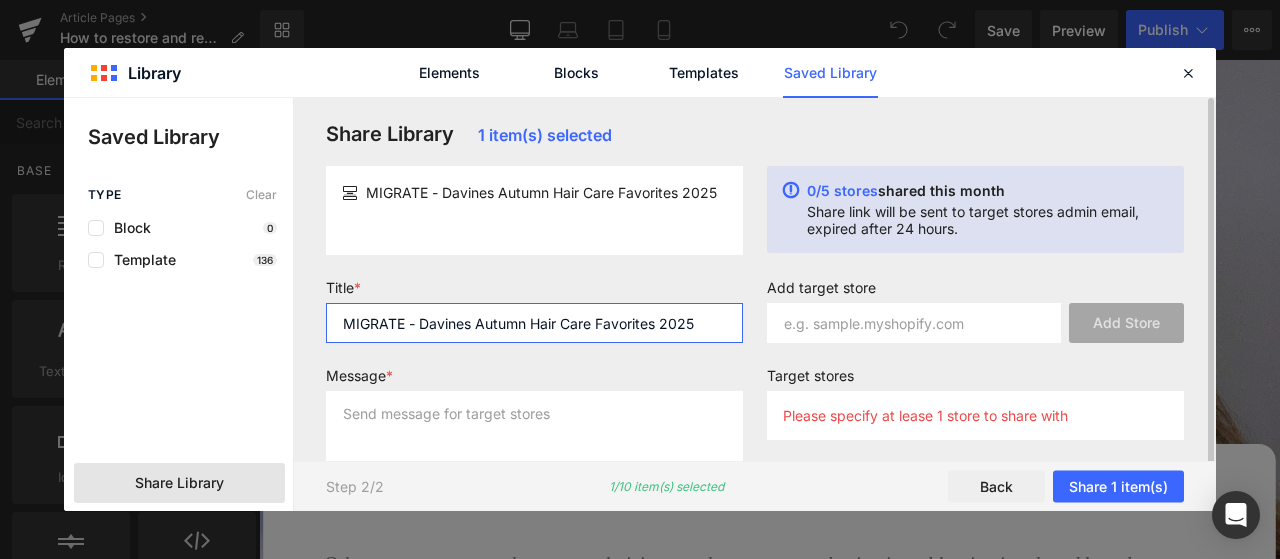 type on "MIGRATE - Davines Autumn Hair Care Favorites 2025" 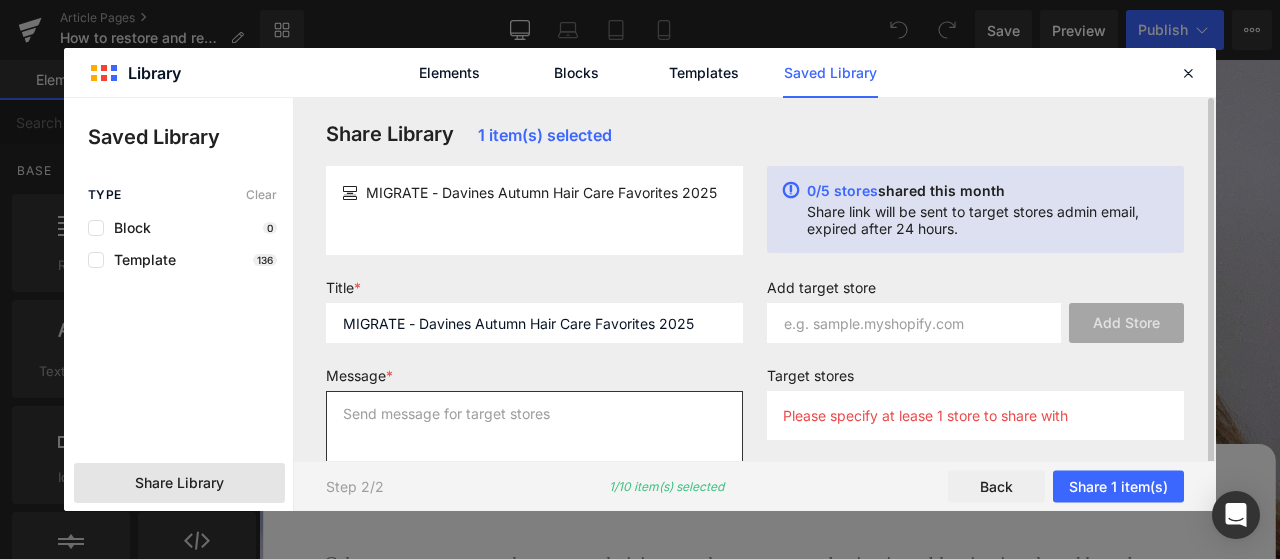 click at bounding box center (534, 431) 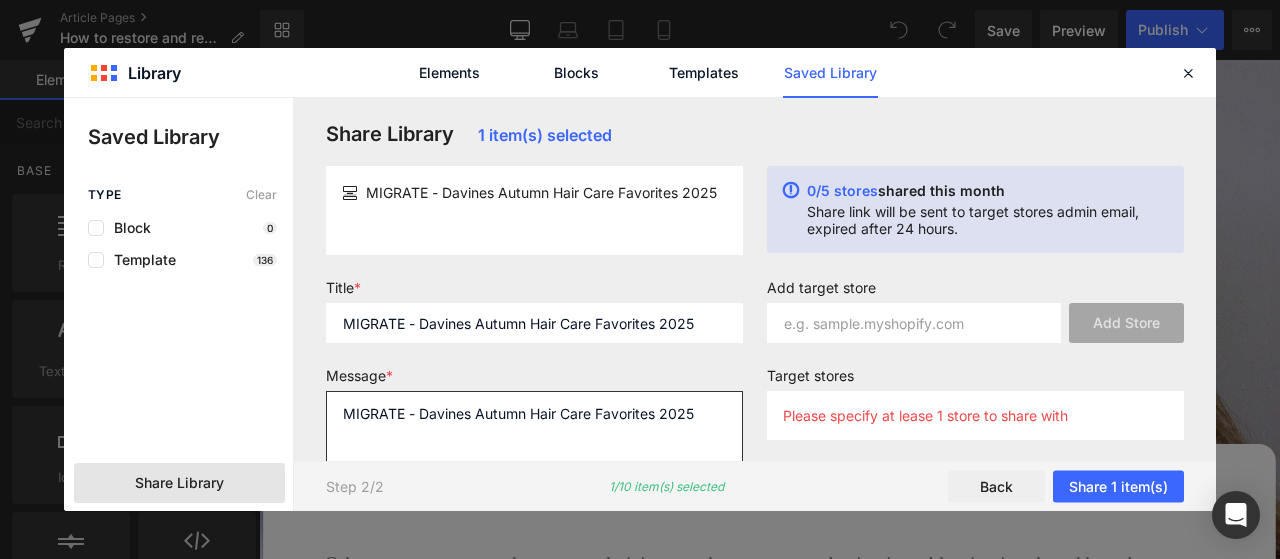 type on "MIGRATE - Davines Autumn Hair Care Favorites 2025" 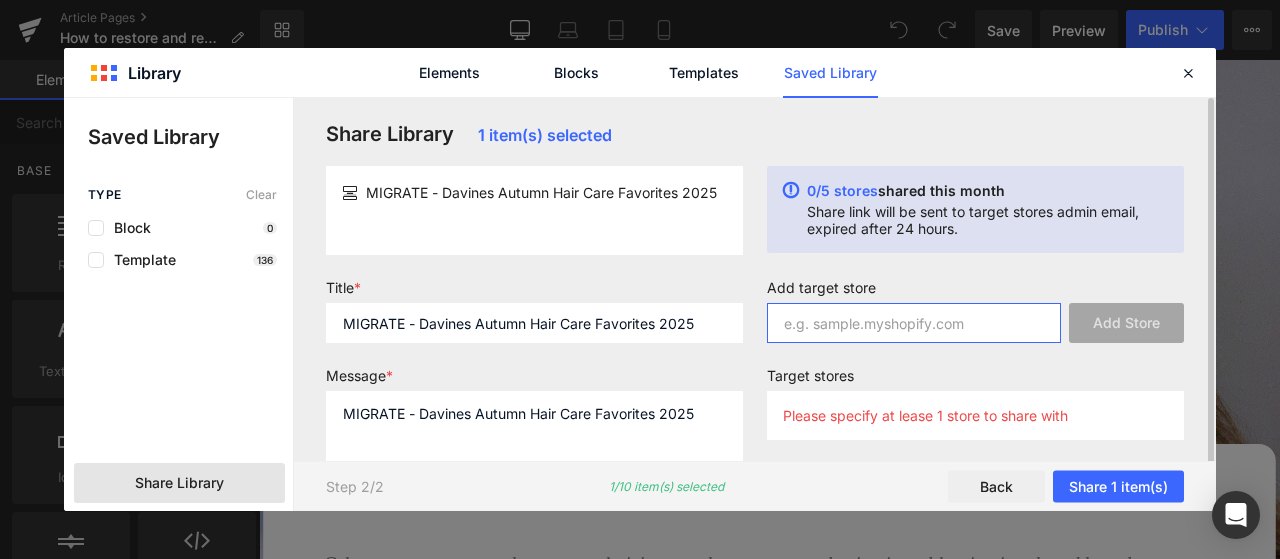 click at bounding box center (914, 323) 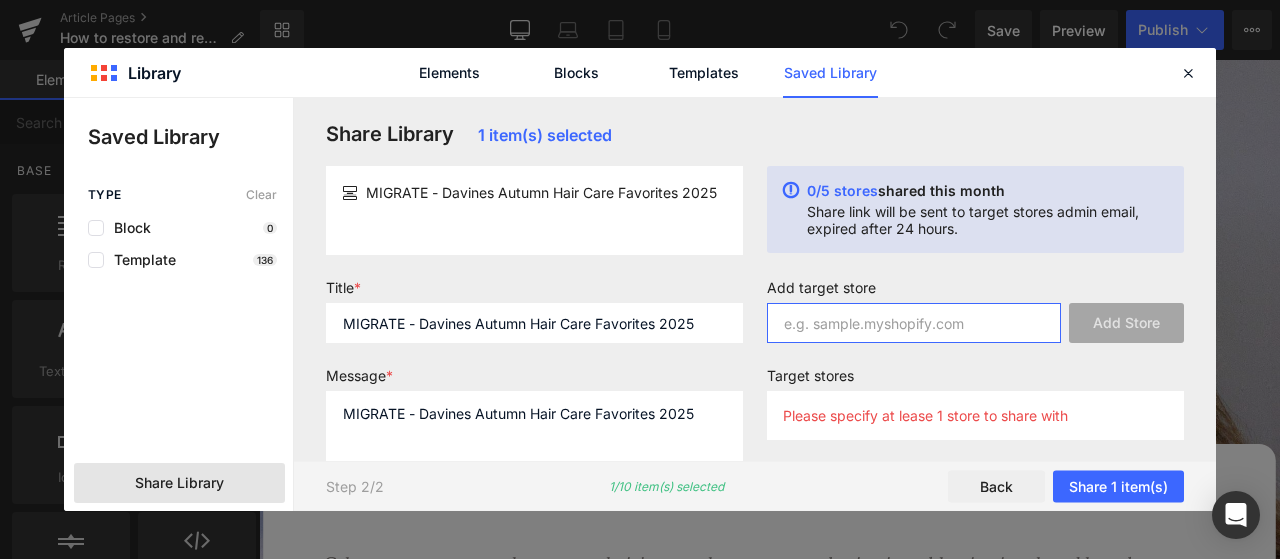 paste on "davines-germany.myshopify.com" 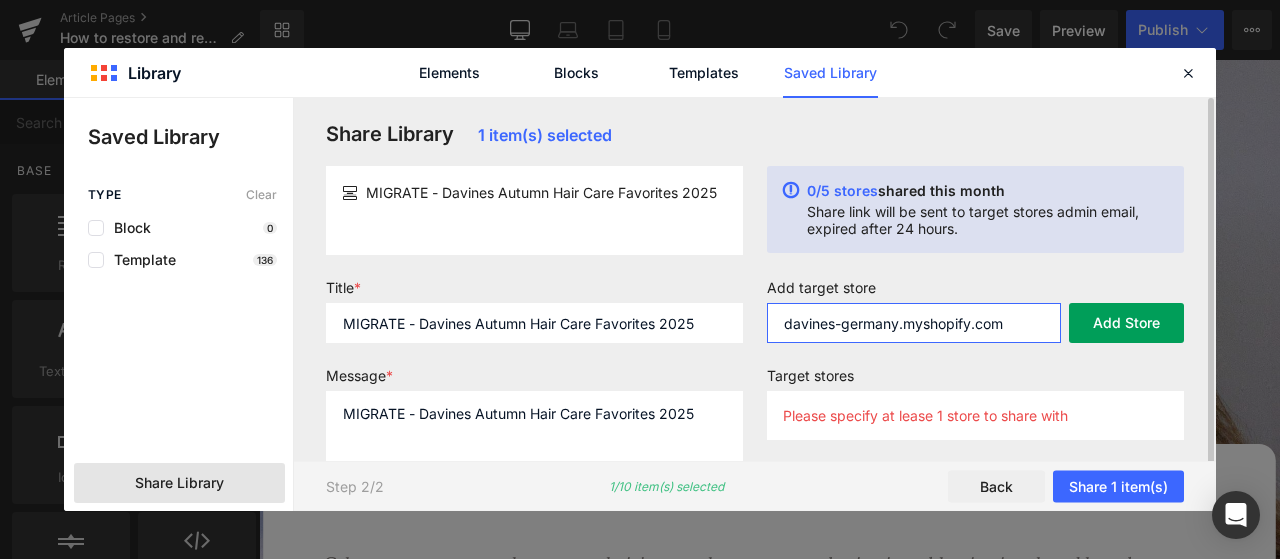 type on "davines-germany.myshopify.com" 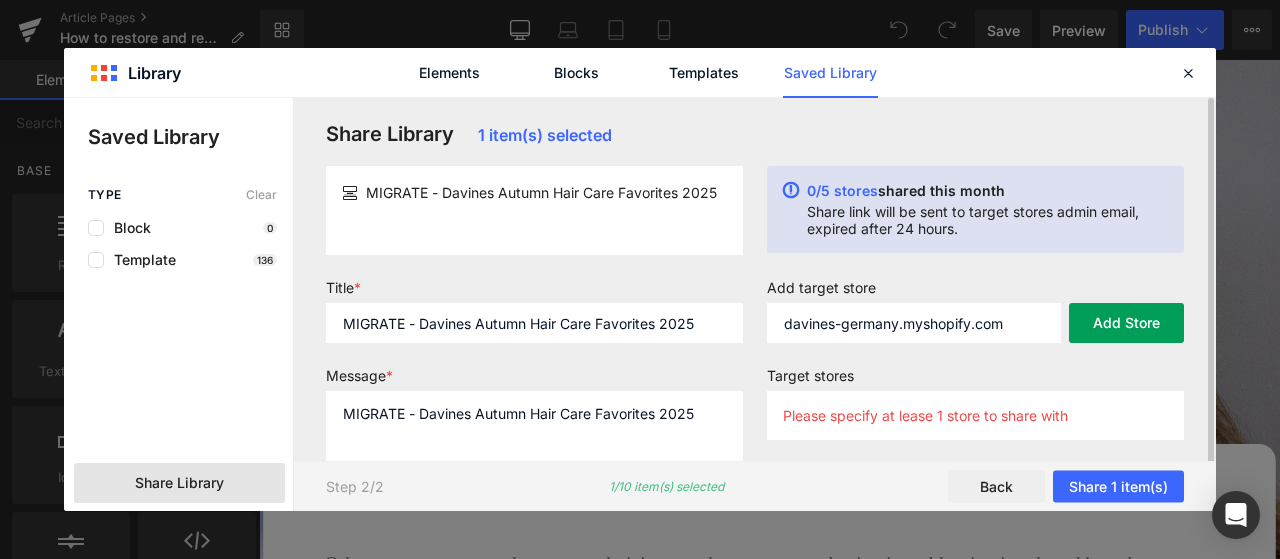 click on "Add Store" at bounding box center (1126, 323) 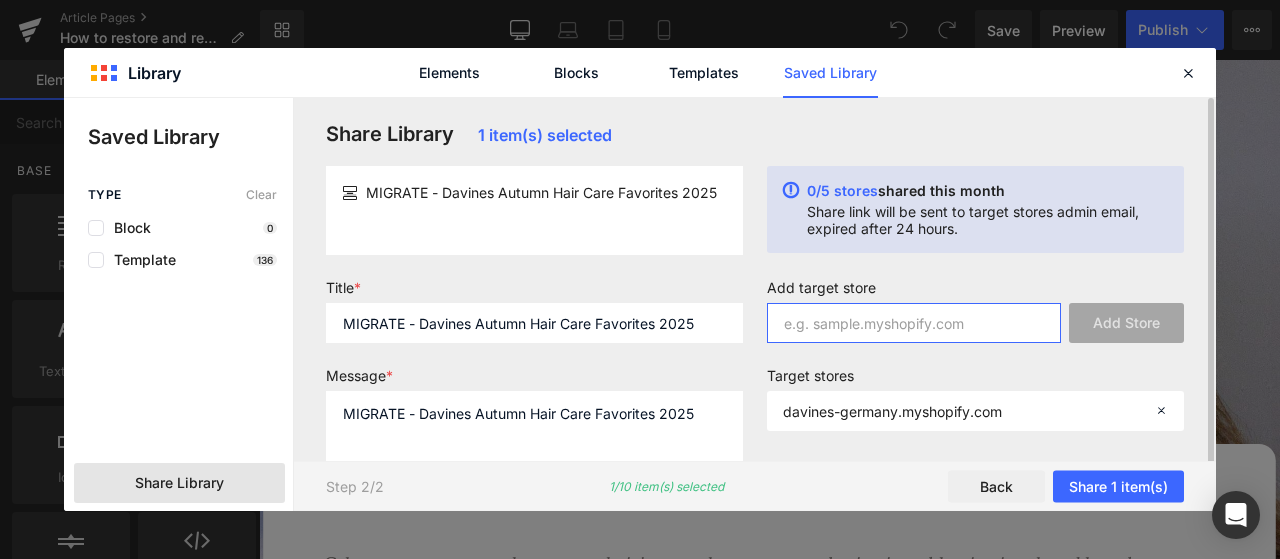 click at bounding box center [914, 323] 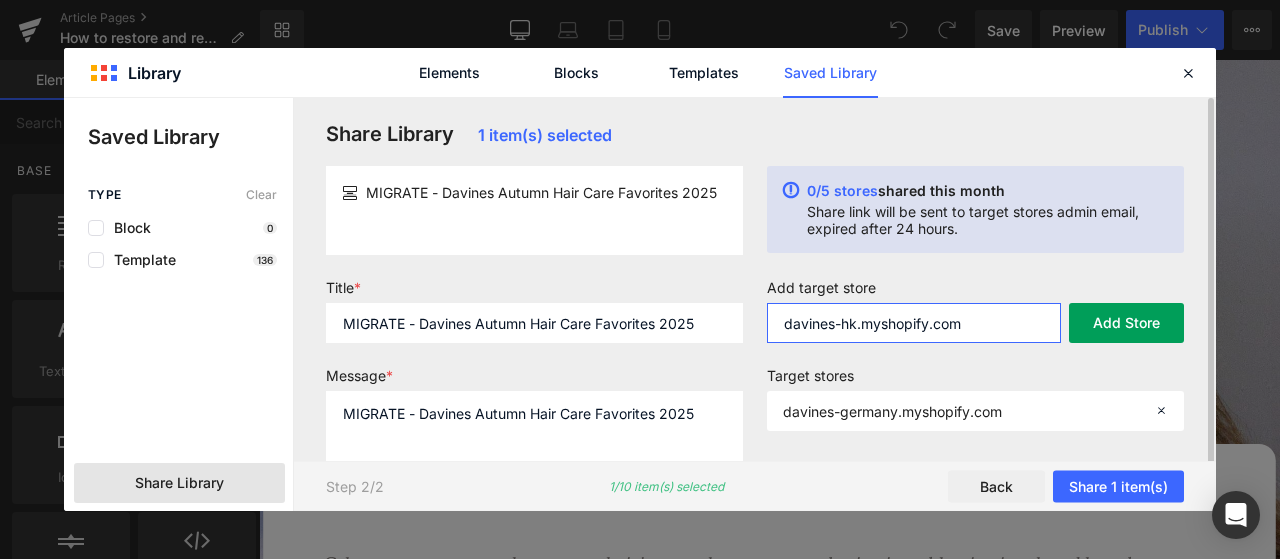 type on "davines-hk.myshopify.com" 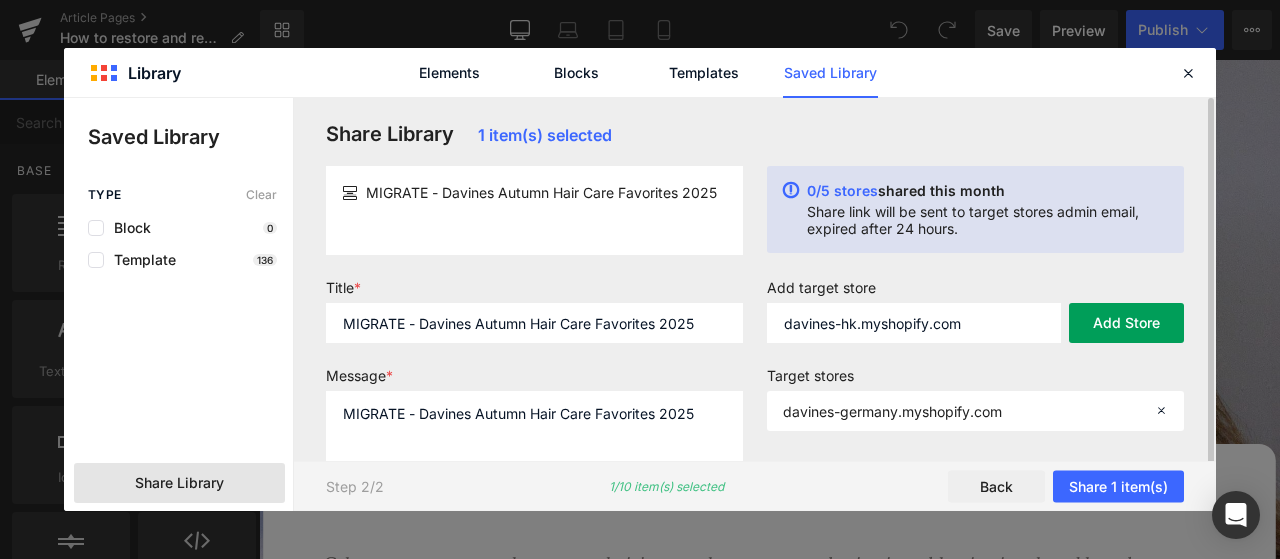 click on "Add Store" at bounding box center (1126, 323) 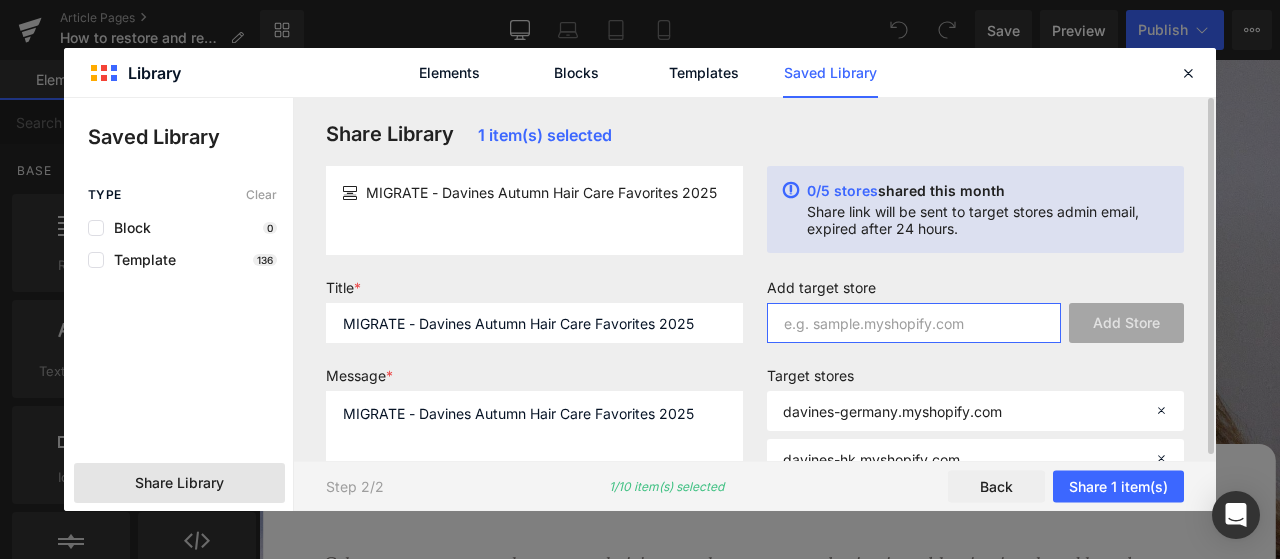 click at bounding box center (914, 323) 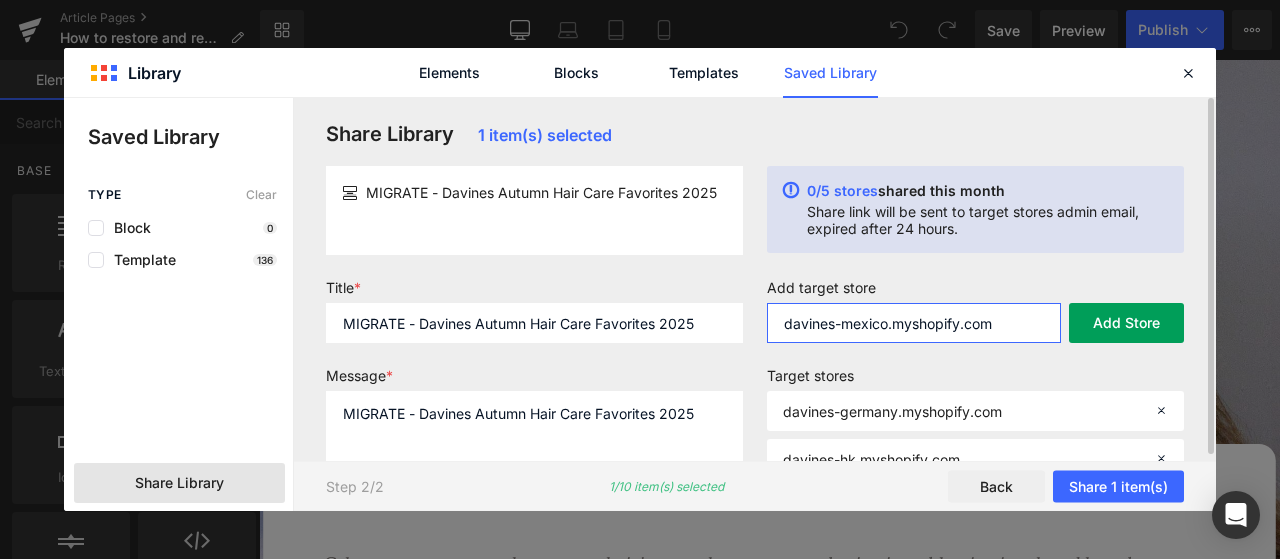 type on "davines-mexico.myshopify.com" 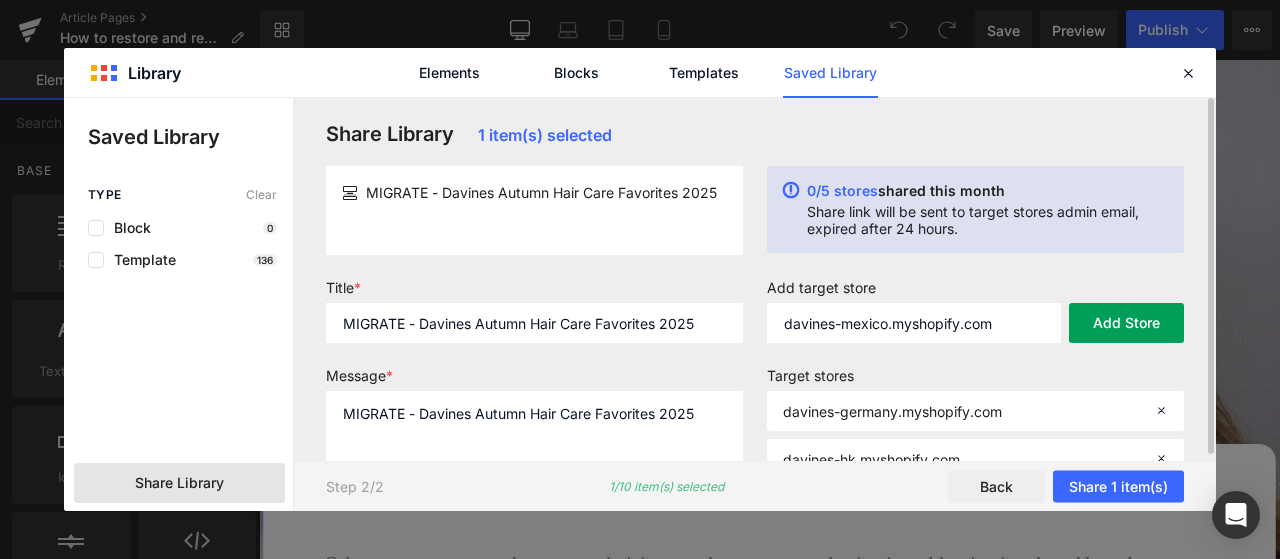 click on "Add Store" at bounding box center (1126, 323) 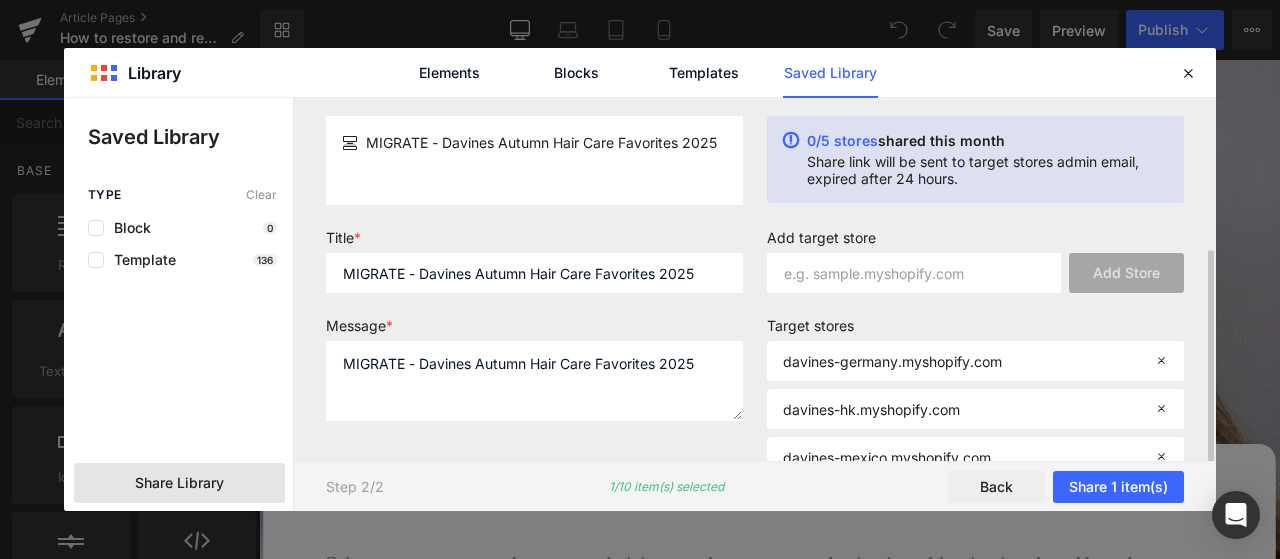 scroll, scrollTop: 113, scrollLeft: 0, axis: vertical 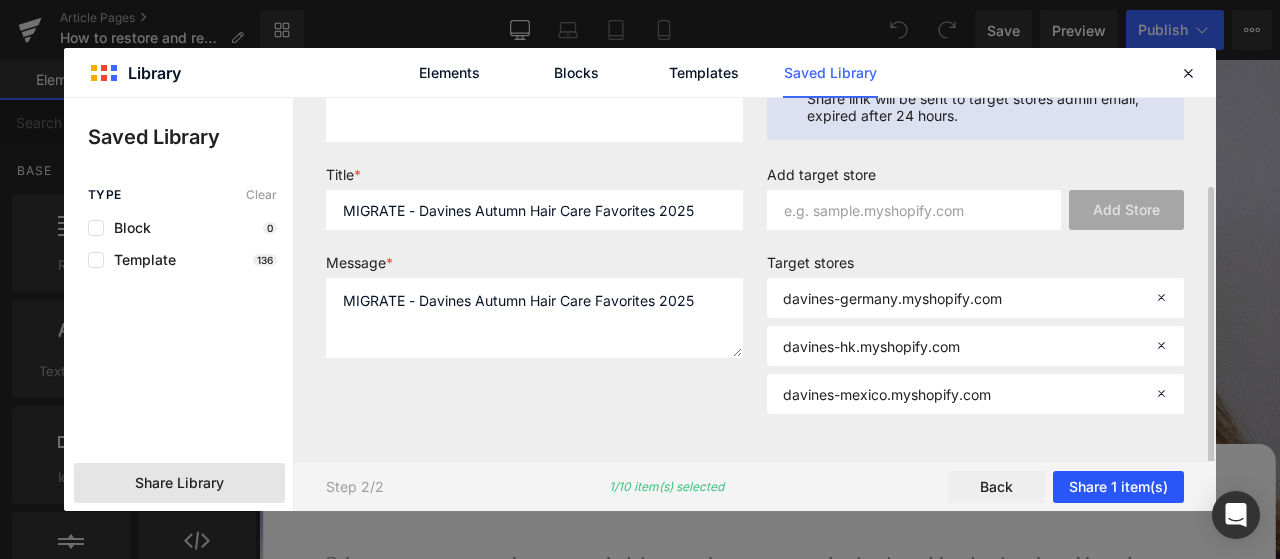 click on "Share 1 item(s)" at bounding box center (1118, 487) 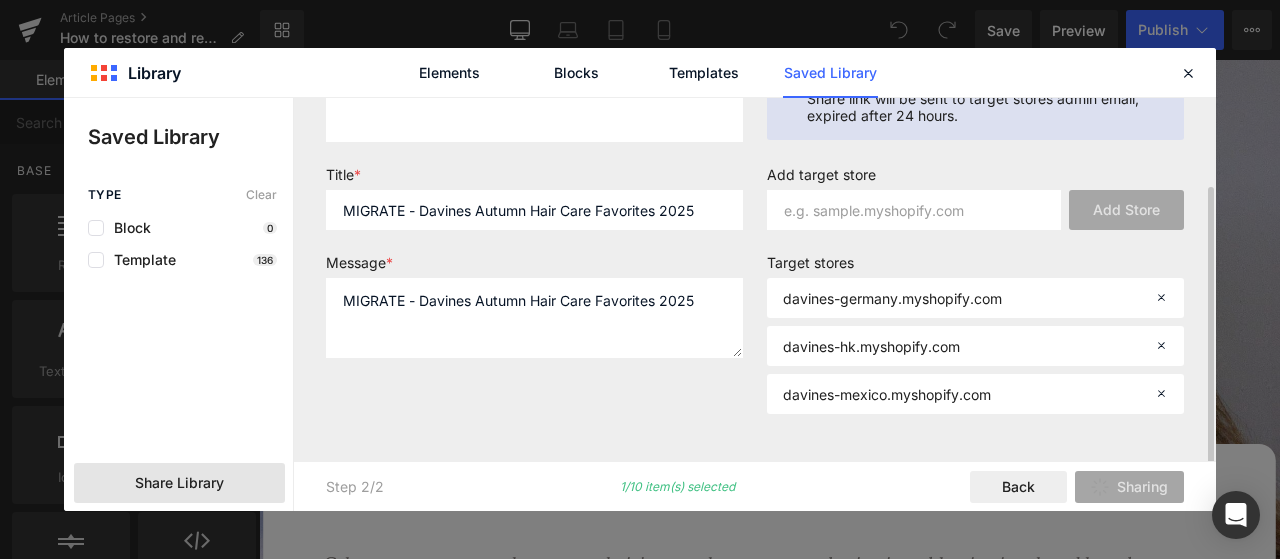 scroll, scrollTop: 0, scrollLeft: 0, axis: both 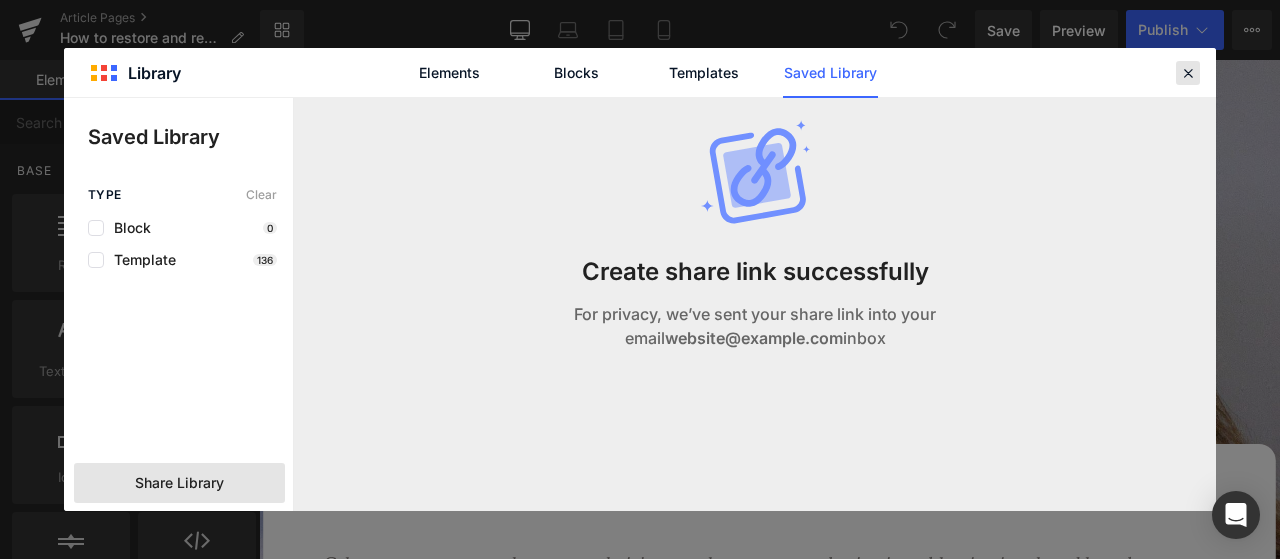 click at bounding box center (1188, 73) 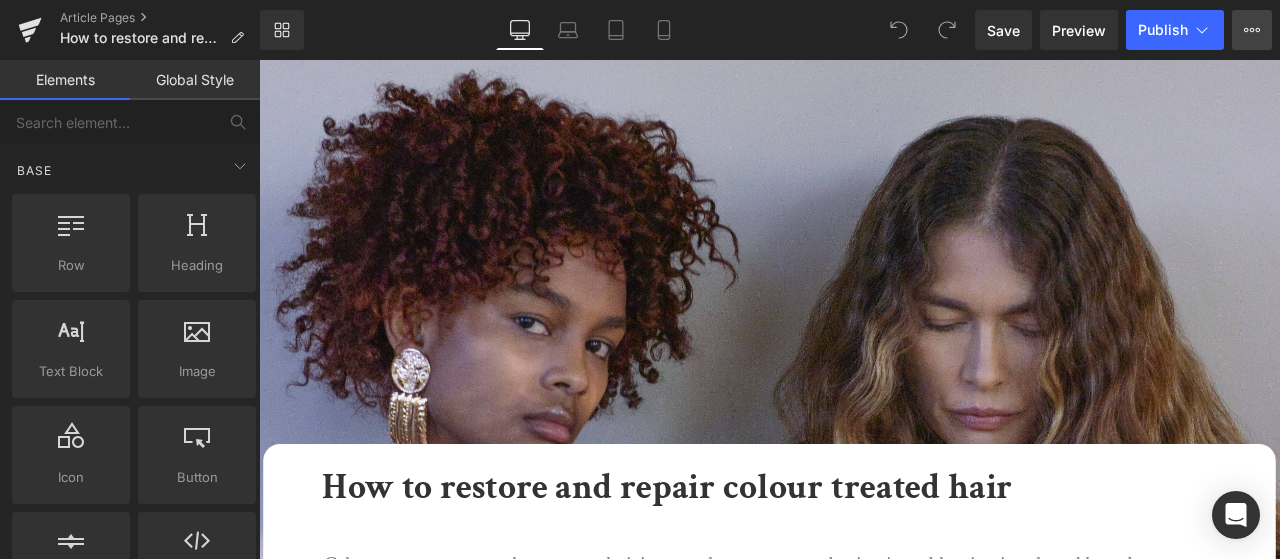 click 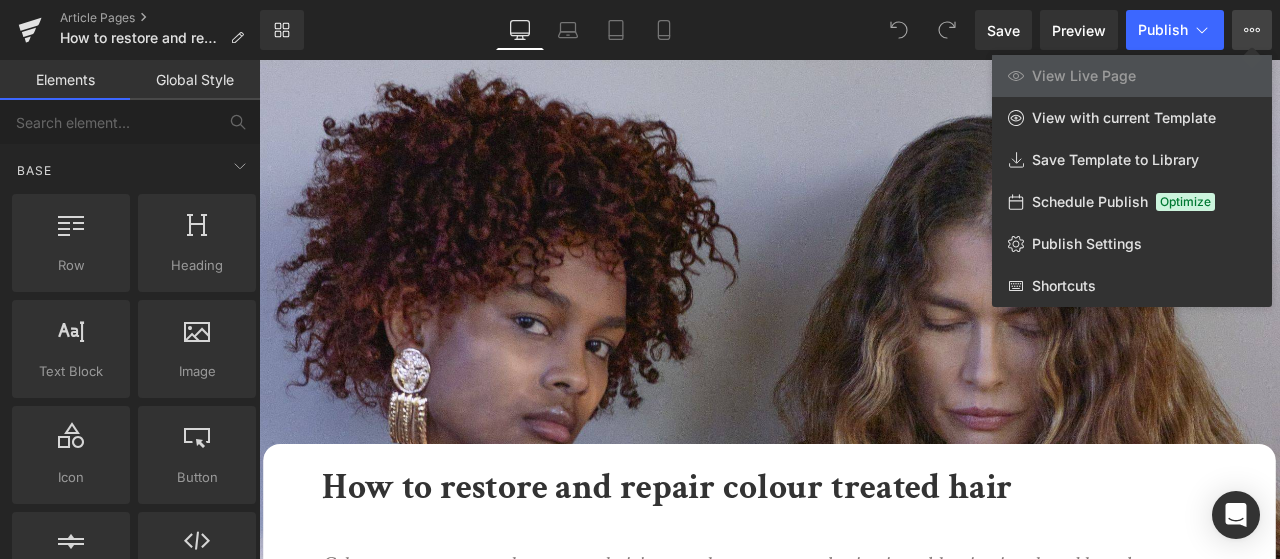 click 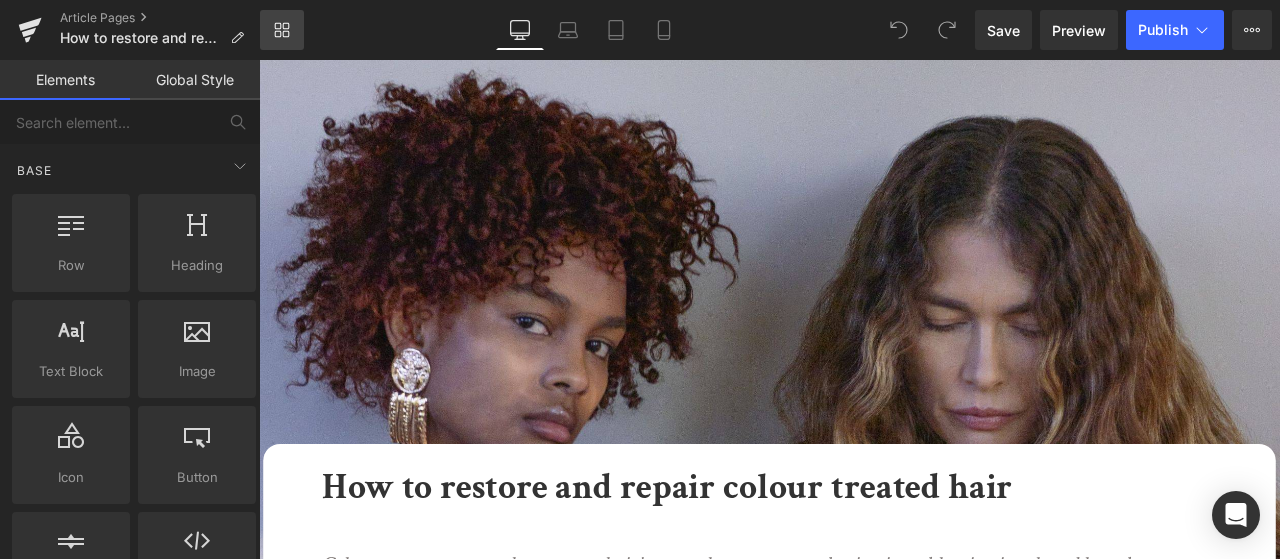 click 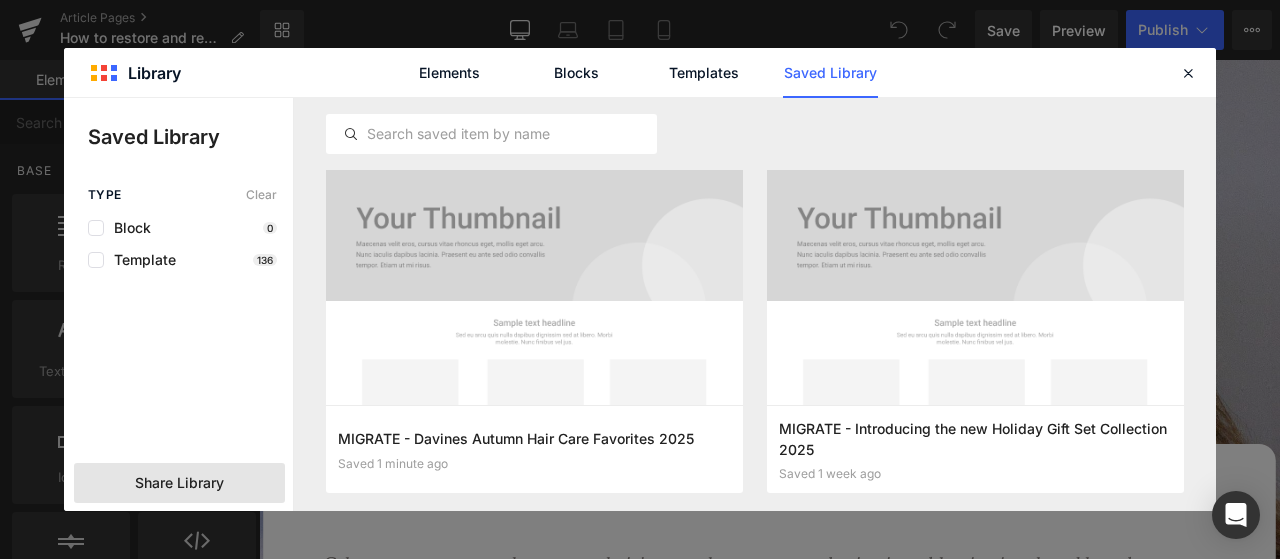 click on "Share Library" at bounding box center [179, 483] 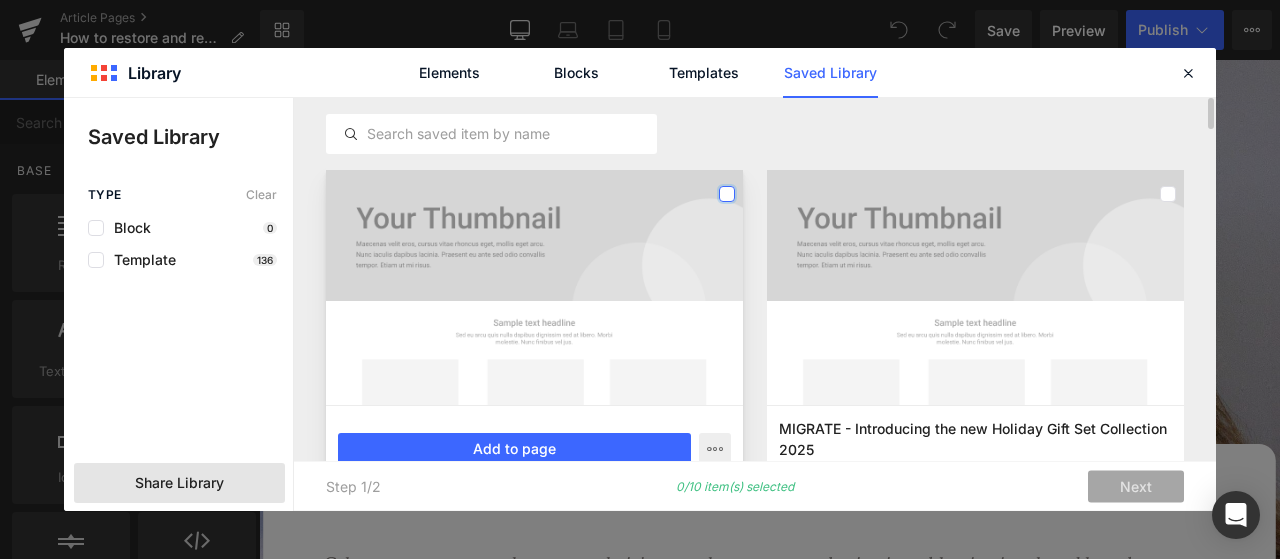 click at bounding box center (727, 194) 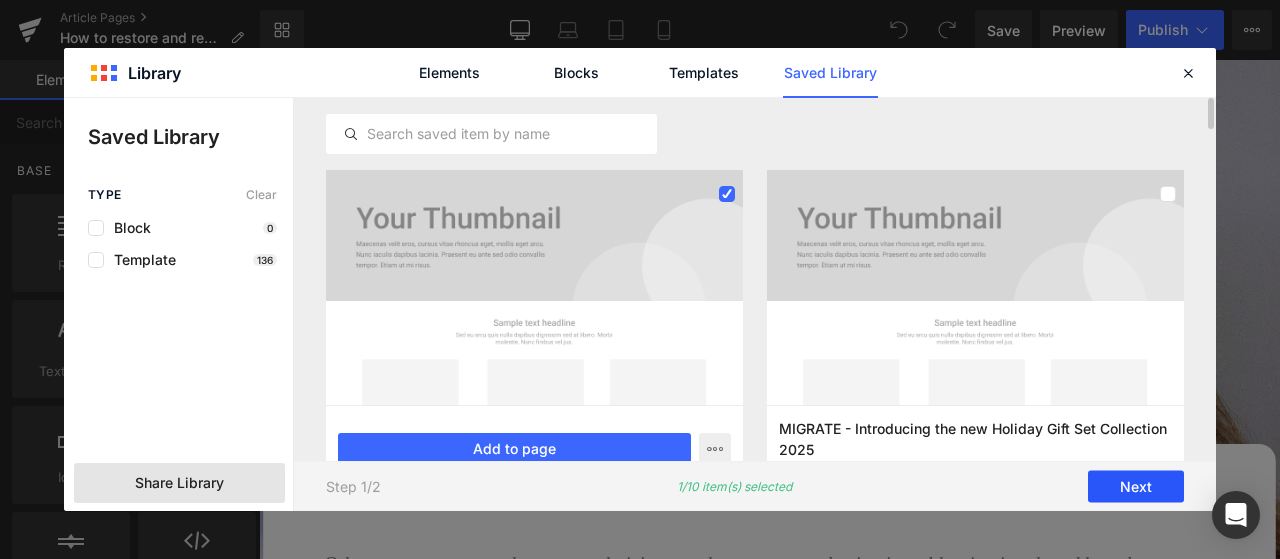 click on "Next" at bounding box center (1136, 487) 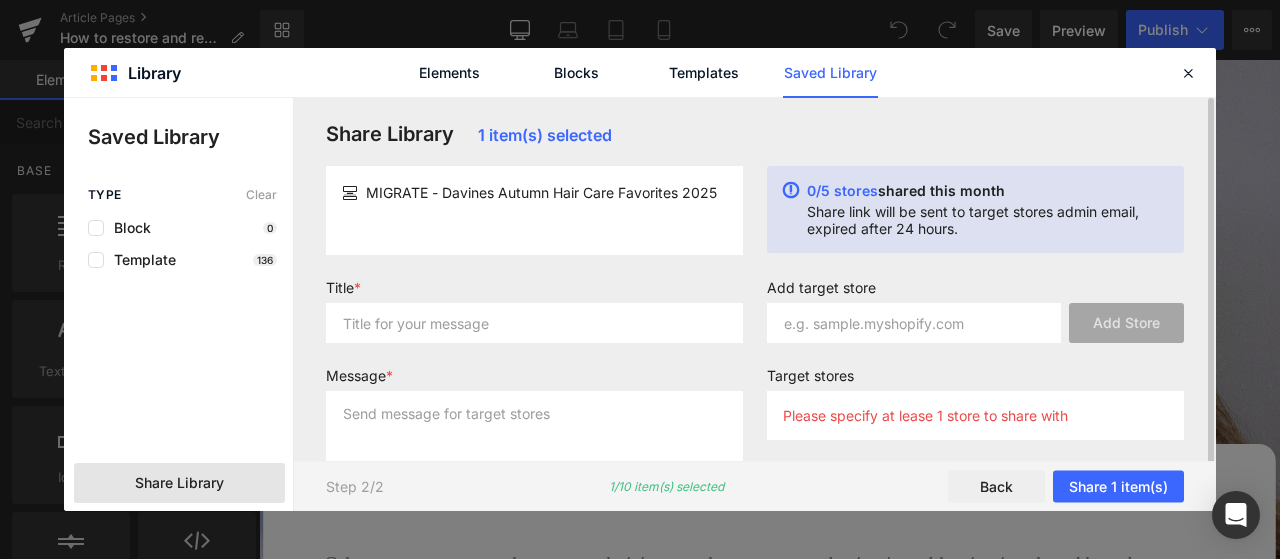 click on "Add target store" at bounding box center [975, 291] 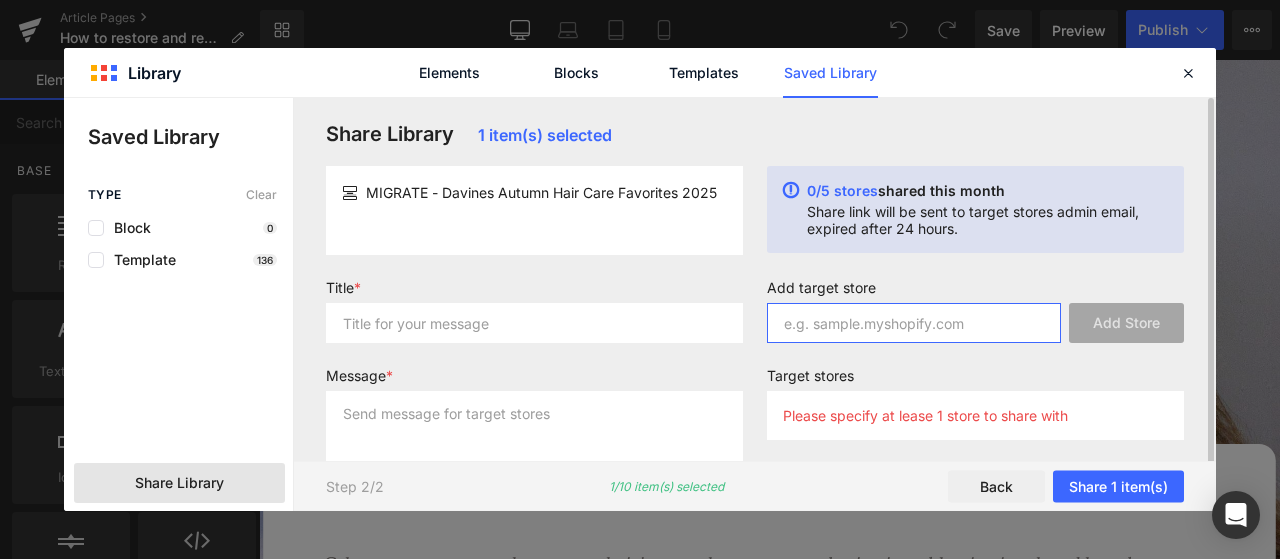 click at bounding box center [914, 323] 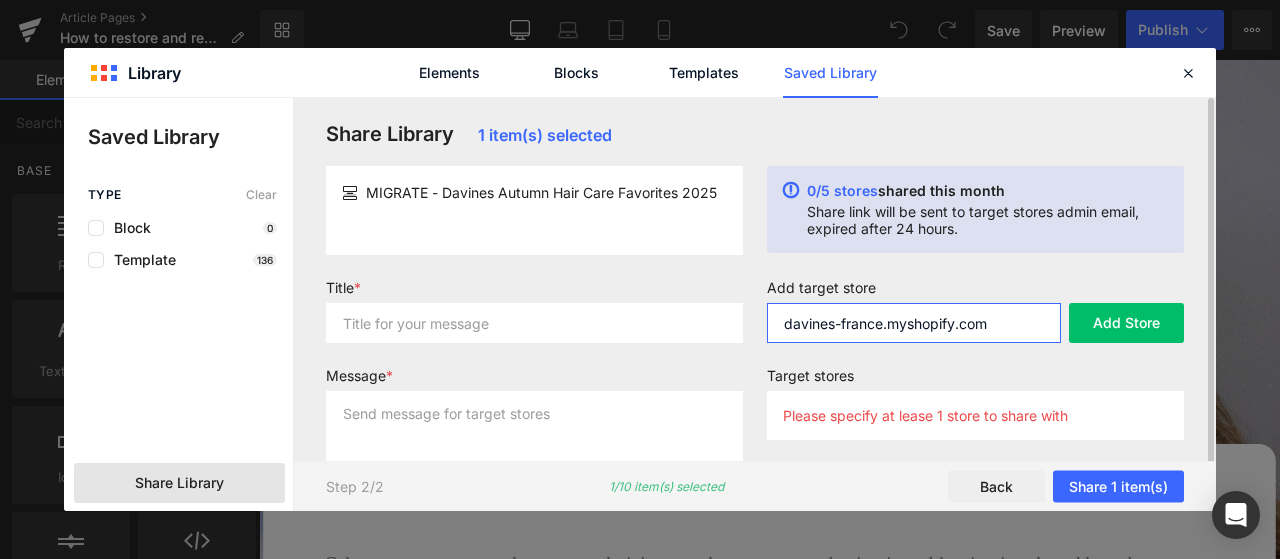 type on "davines-france.myshopify.com" 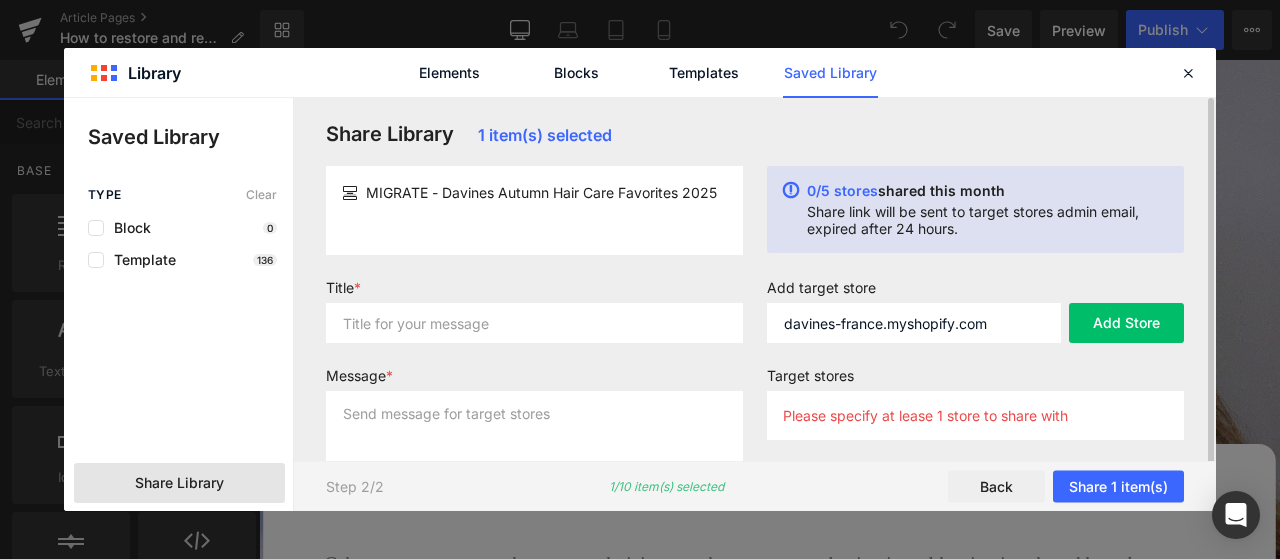 click on "MIGRATE - Davines Autumn Hair Care Favorites 2025" 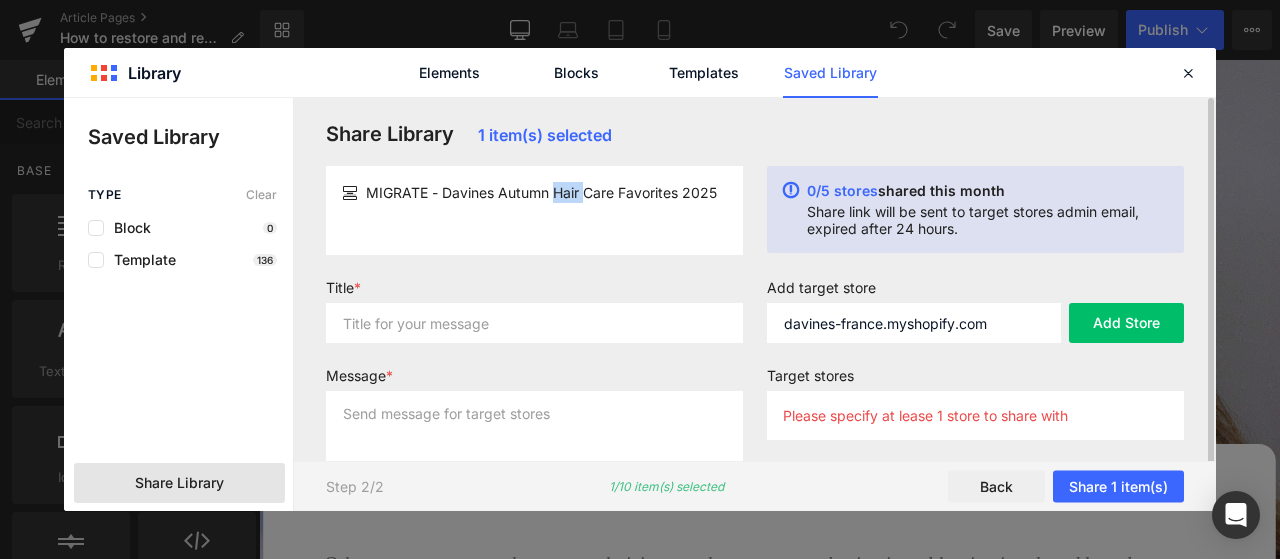 click on "MIGRATE - Davines Autumn Hair Care Favorites 2025" 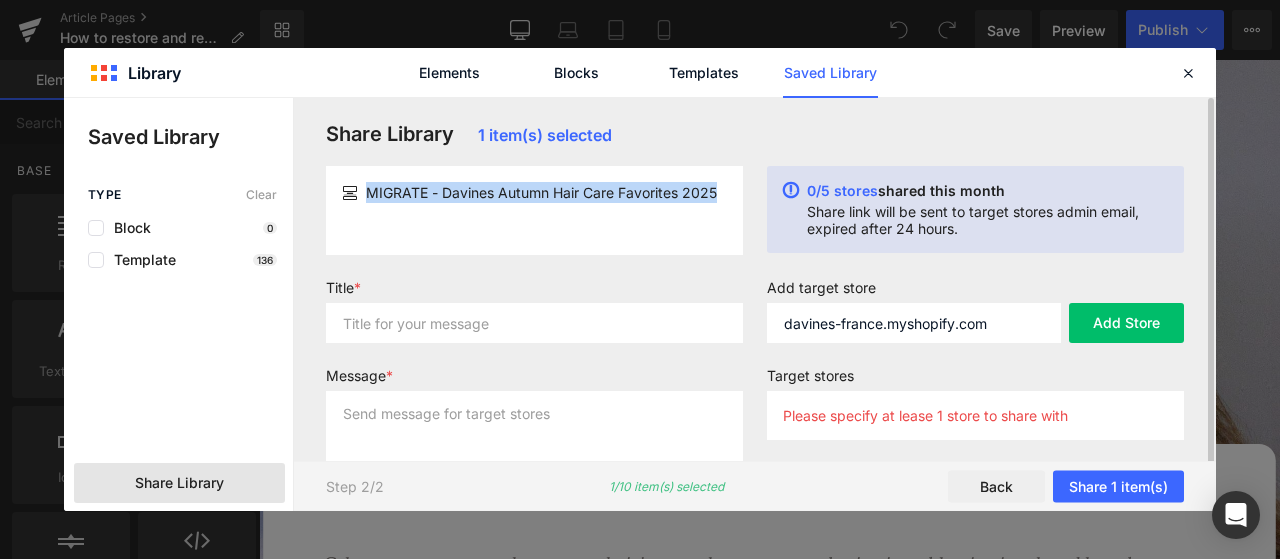 click on "MIGRATE - Davines Autumn Hair Care Favorites 2025" 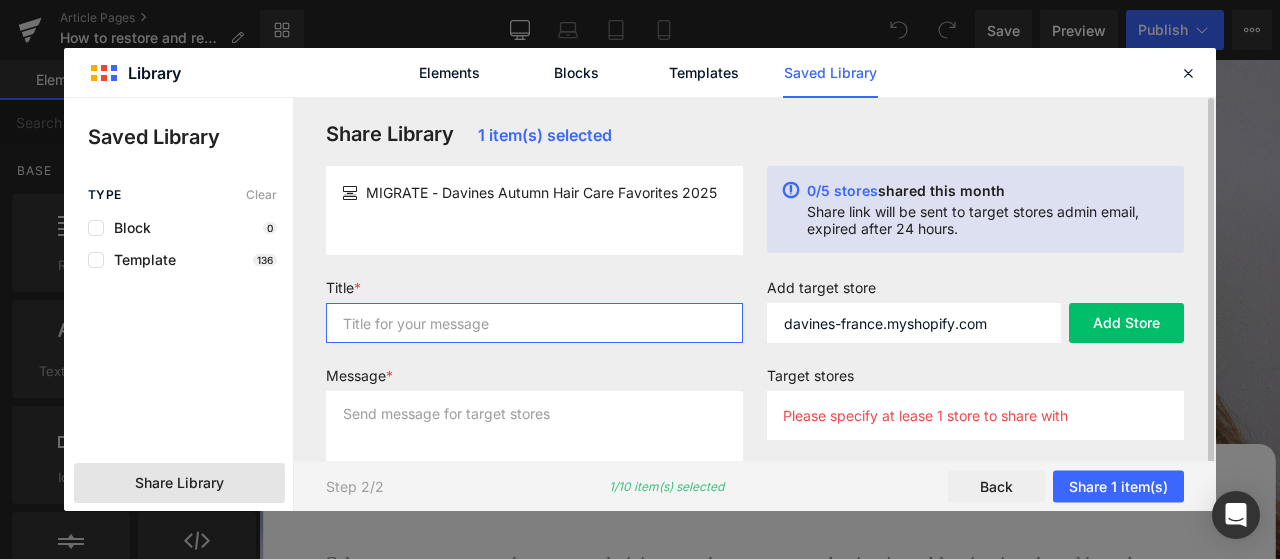 click at bounding box center (534, 323) 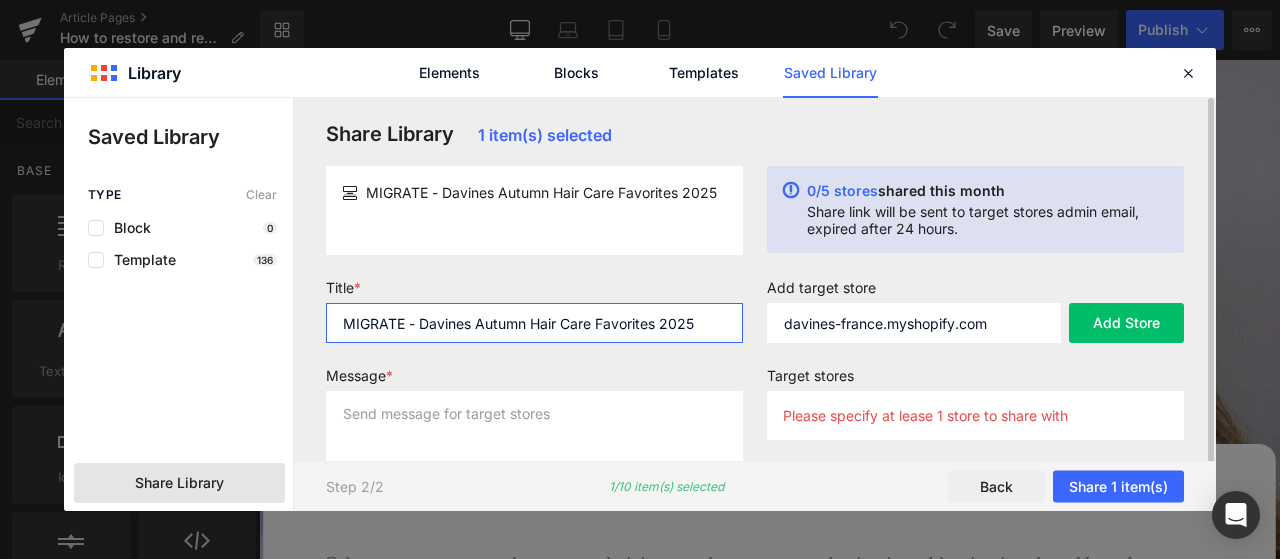 type on "MIGRATE - Davines Autumn Hair Care Favorites 2025" 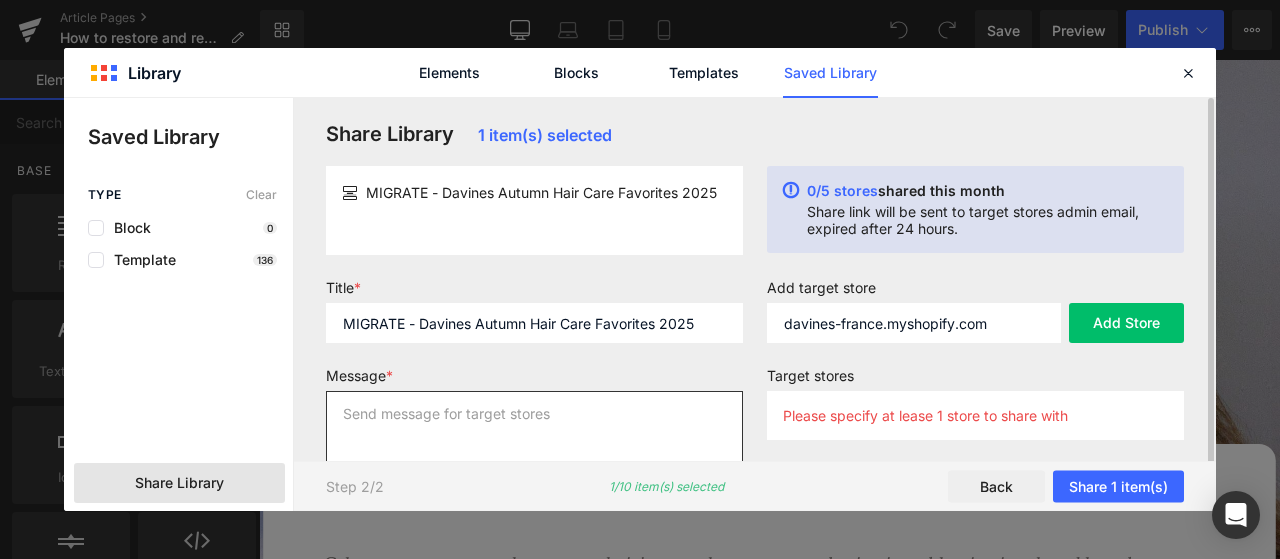 click at bounding box center [534, 431] 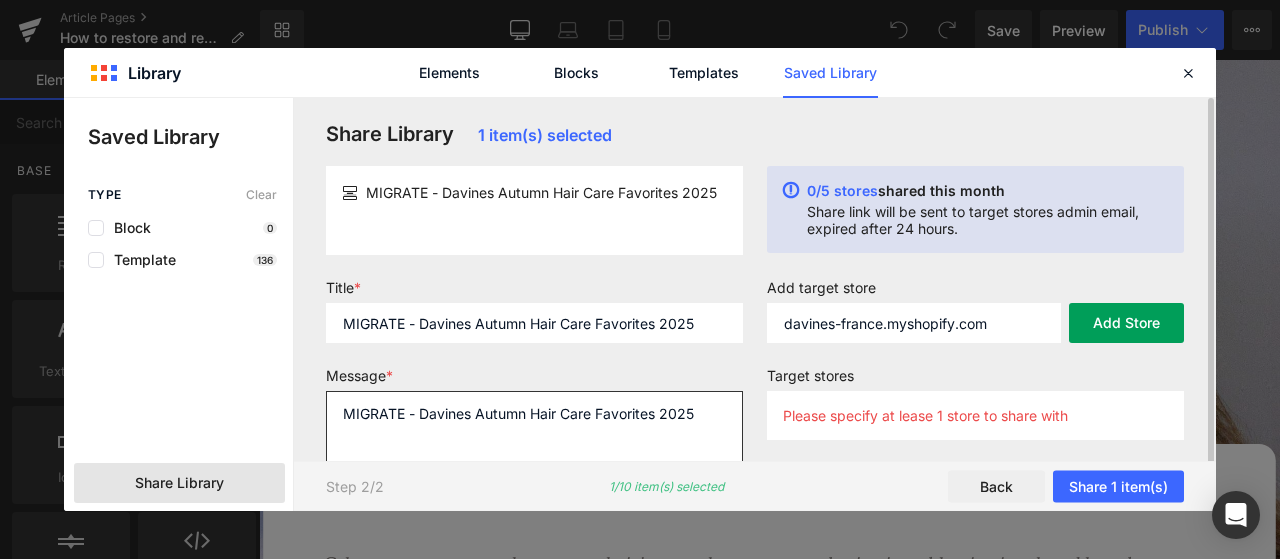 type on "MIGRATE - Davines Autumn Hair Care Favorites 2025" 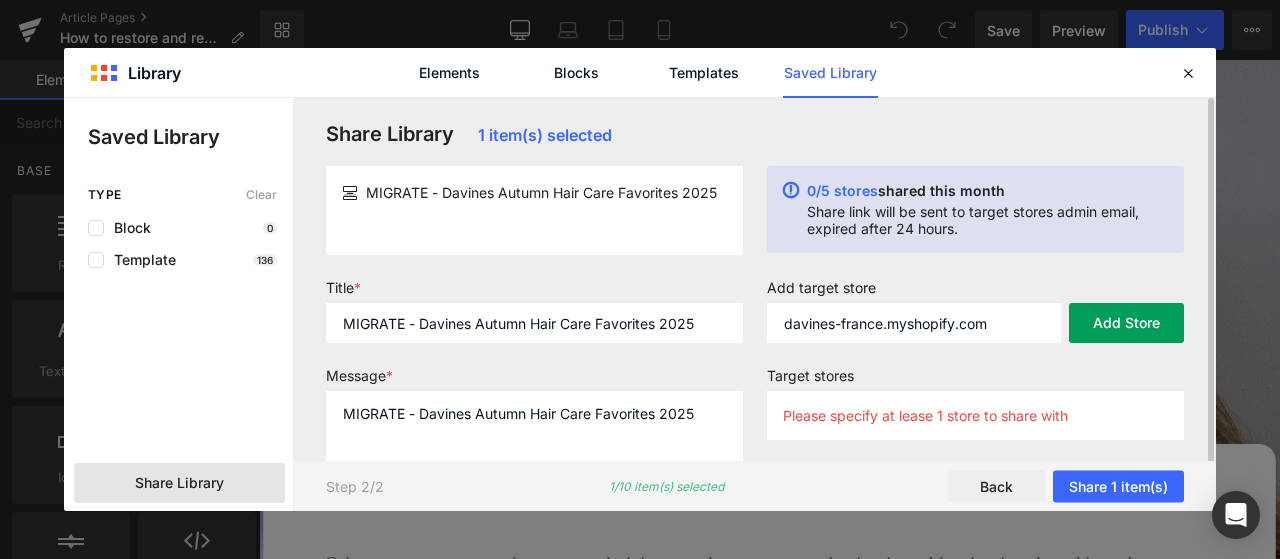 click on "Add Store" at bounding box center [1126, 323] 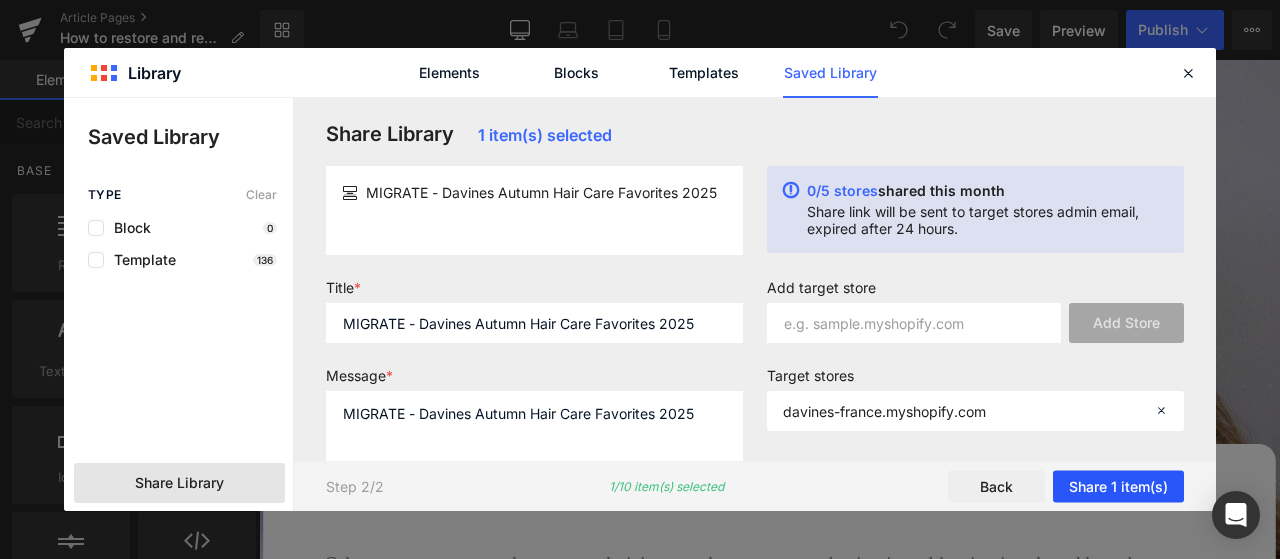 click on "Share 1 item(s)" at bounding box center [1118, 487] 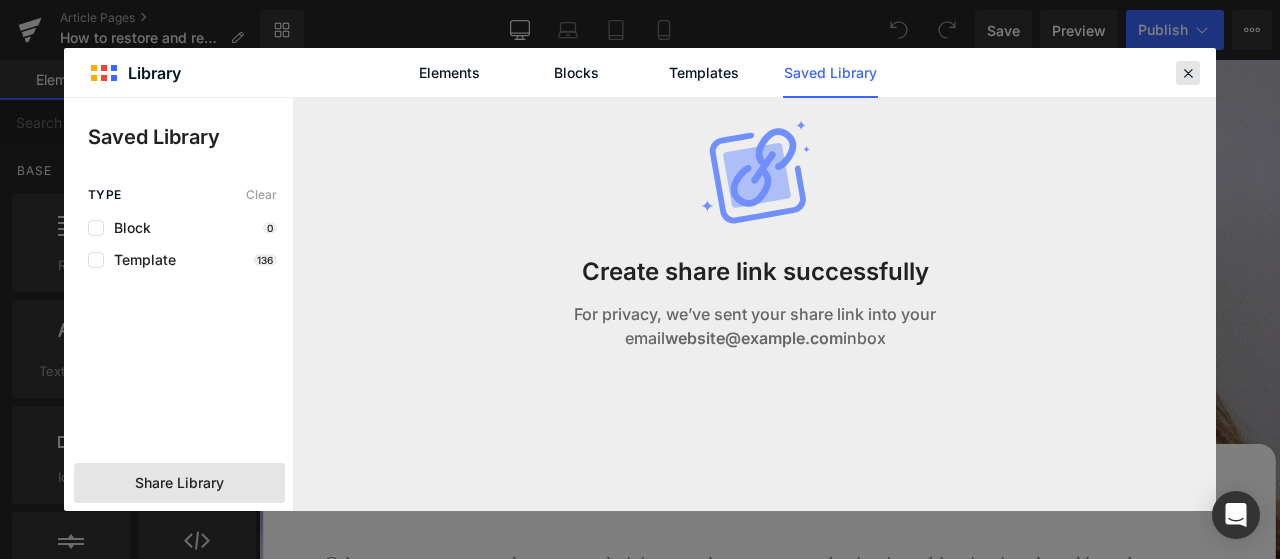 click at bounding box center [1188, 73] 